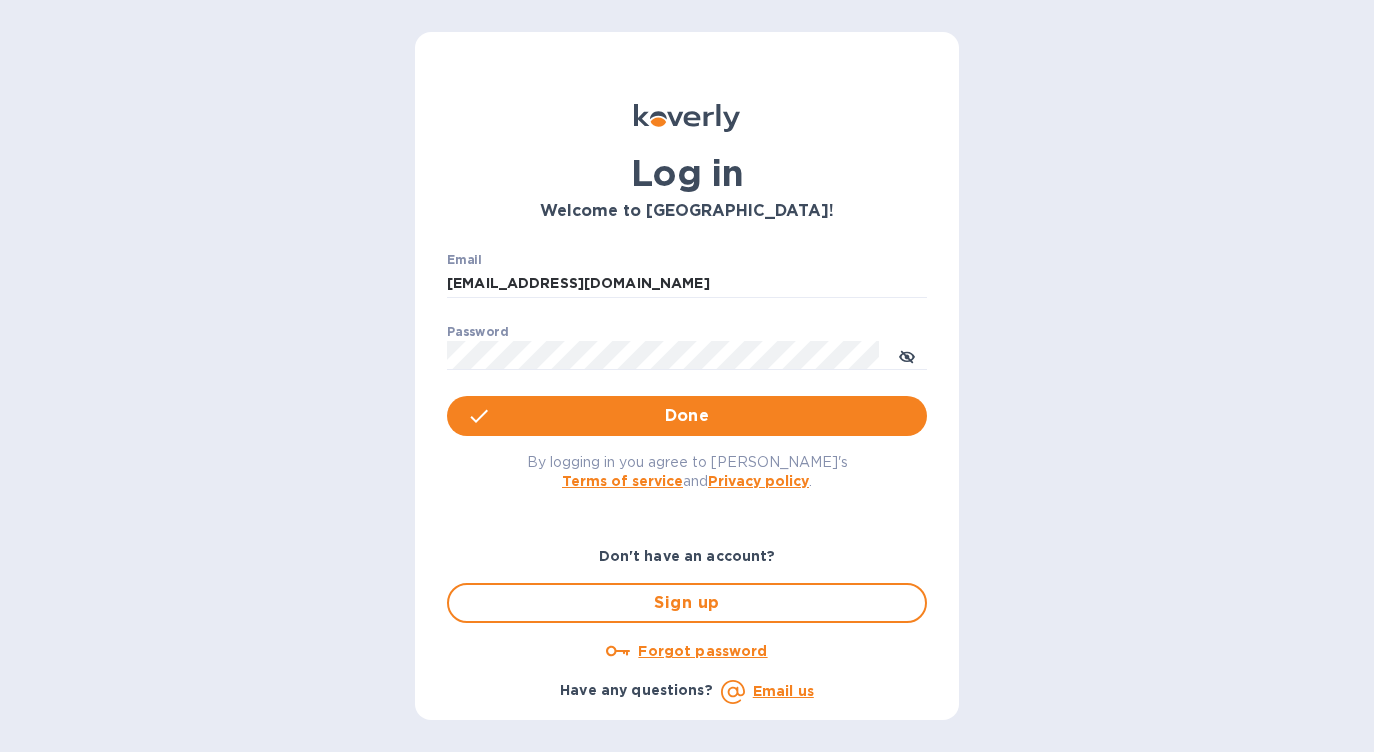 scroll, scrollTop: 0, scrollLeft: 0, axis: both 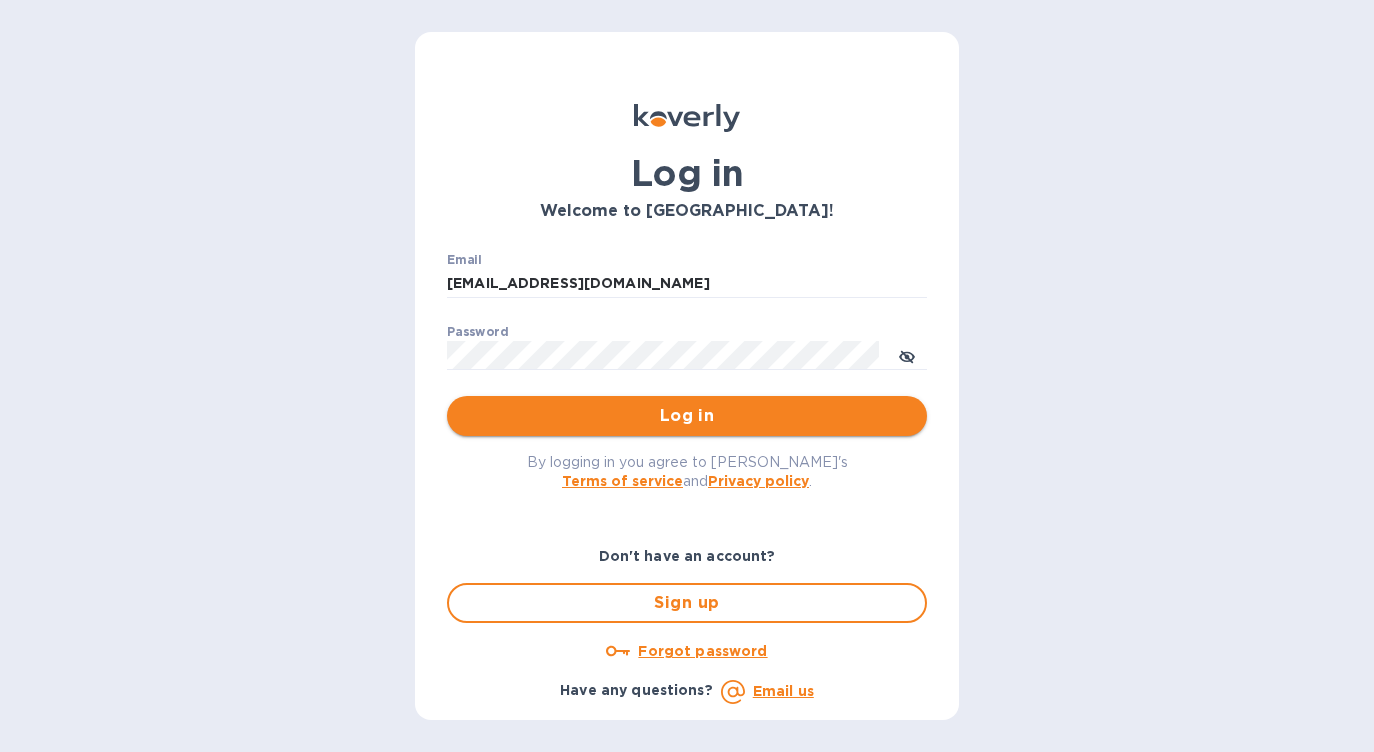 click on "Log in" at bounding box center [687, 416] 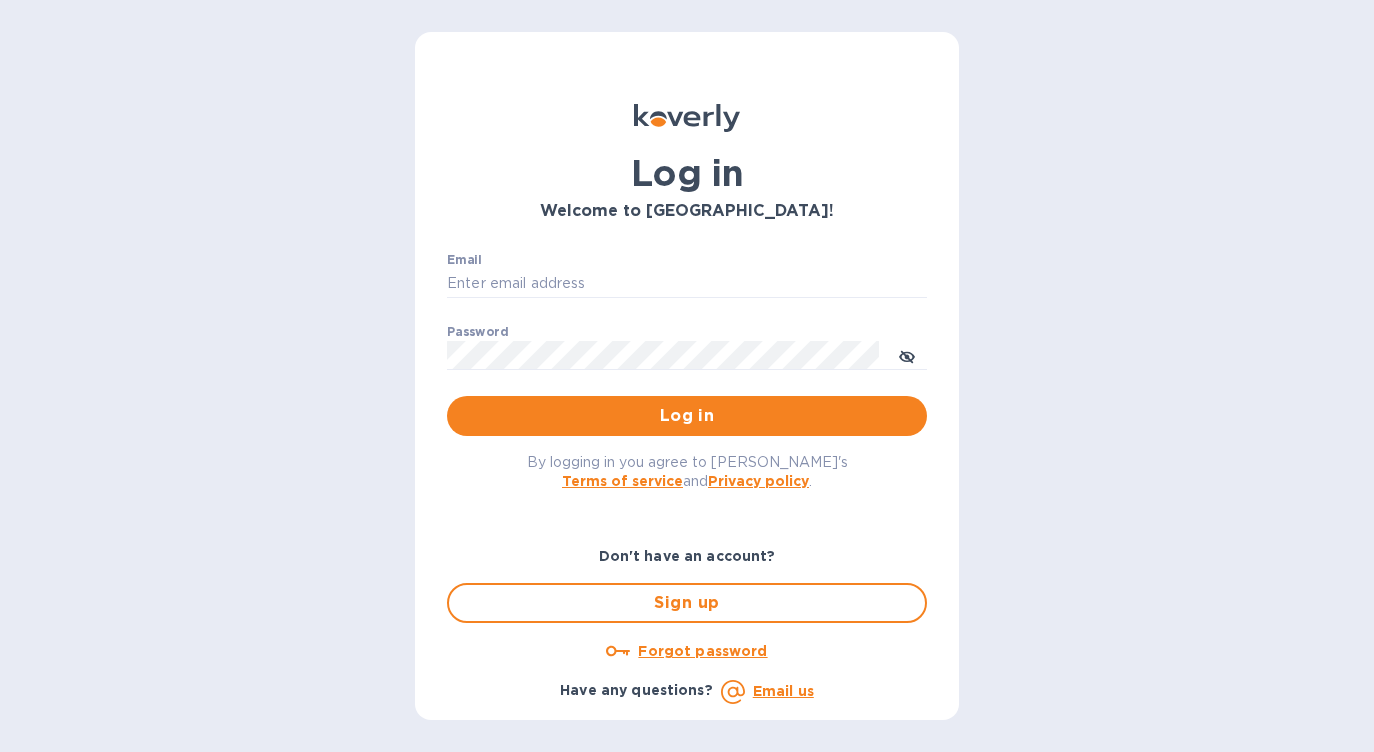 type on "[EMAIL_ADDRESS][DOMAIN_NAME]" 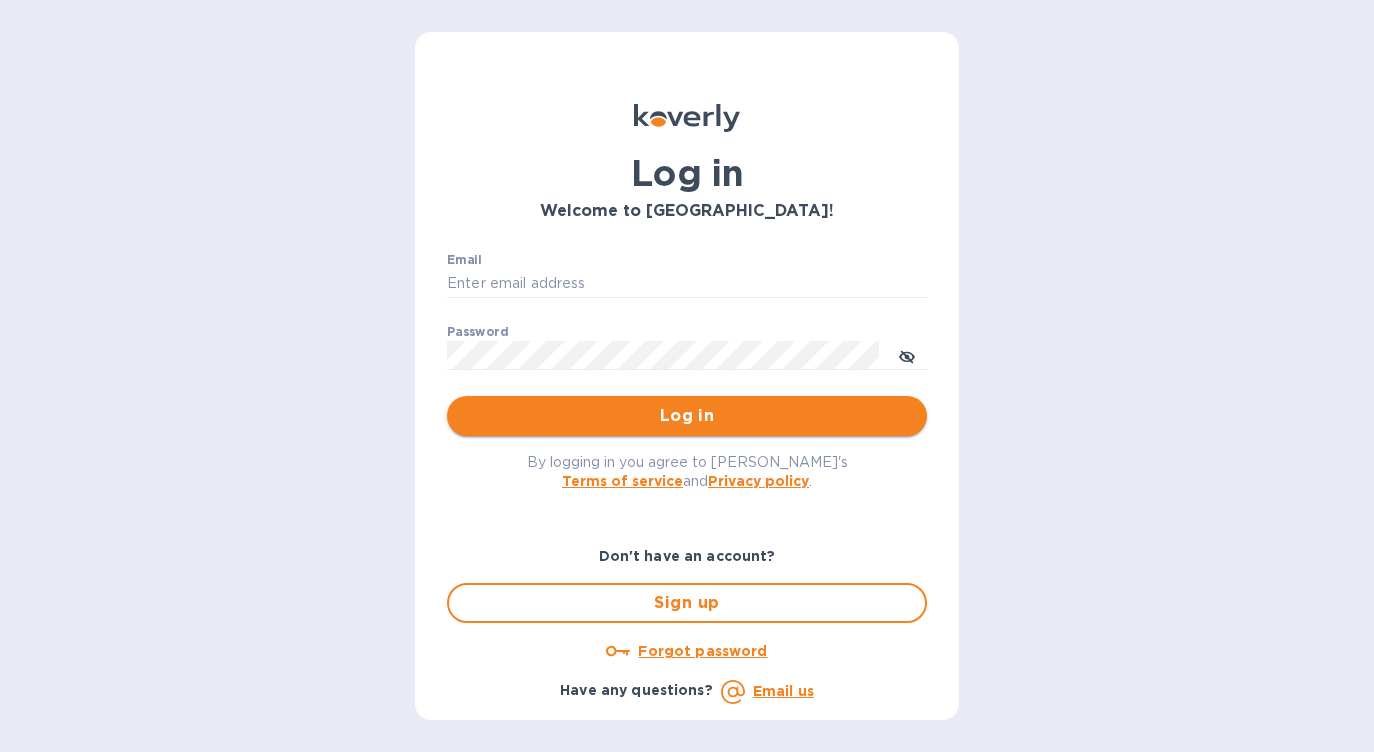 type on "ROSAMEX14322@GMAIL.COM" 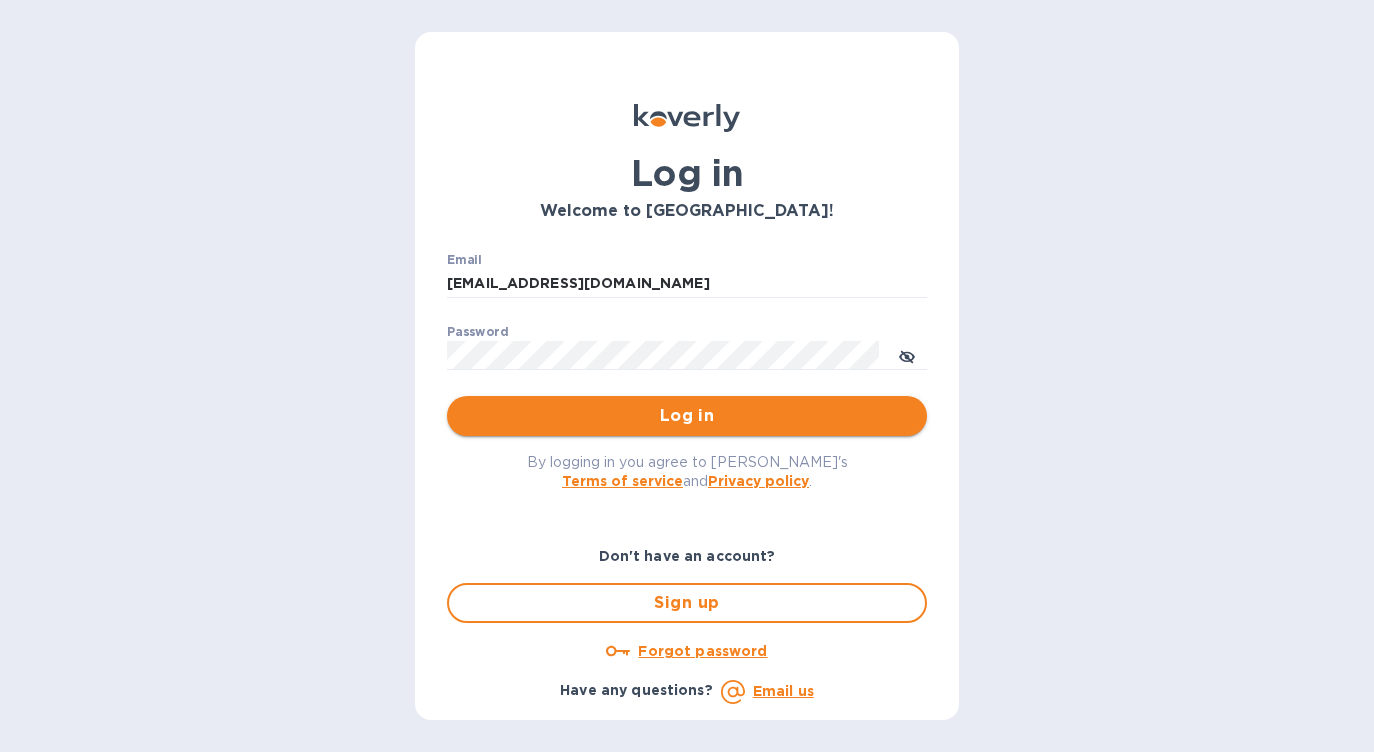 click on "By logging in you agree to Koverly's  Terms of service  and  Privacy policy ." at bounding box center [687, 471] 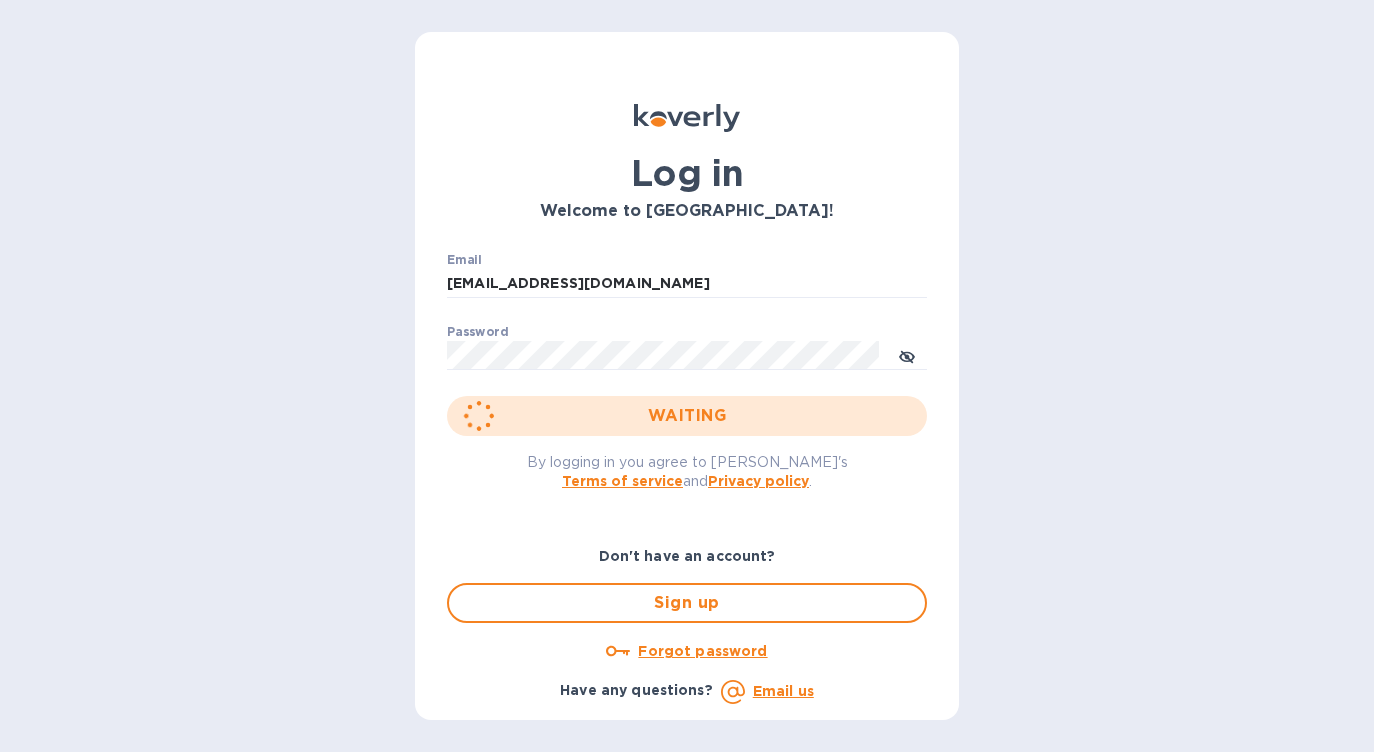 click on "WAITING" at bounding box center (687, 416) 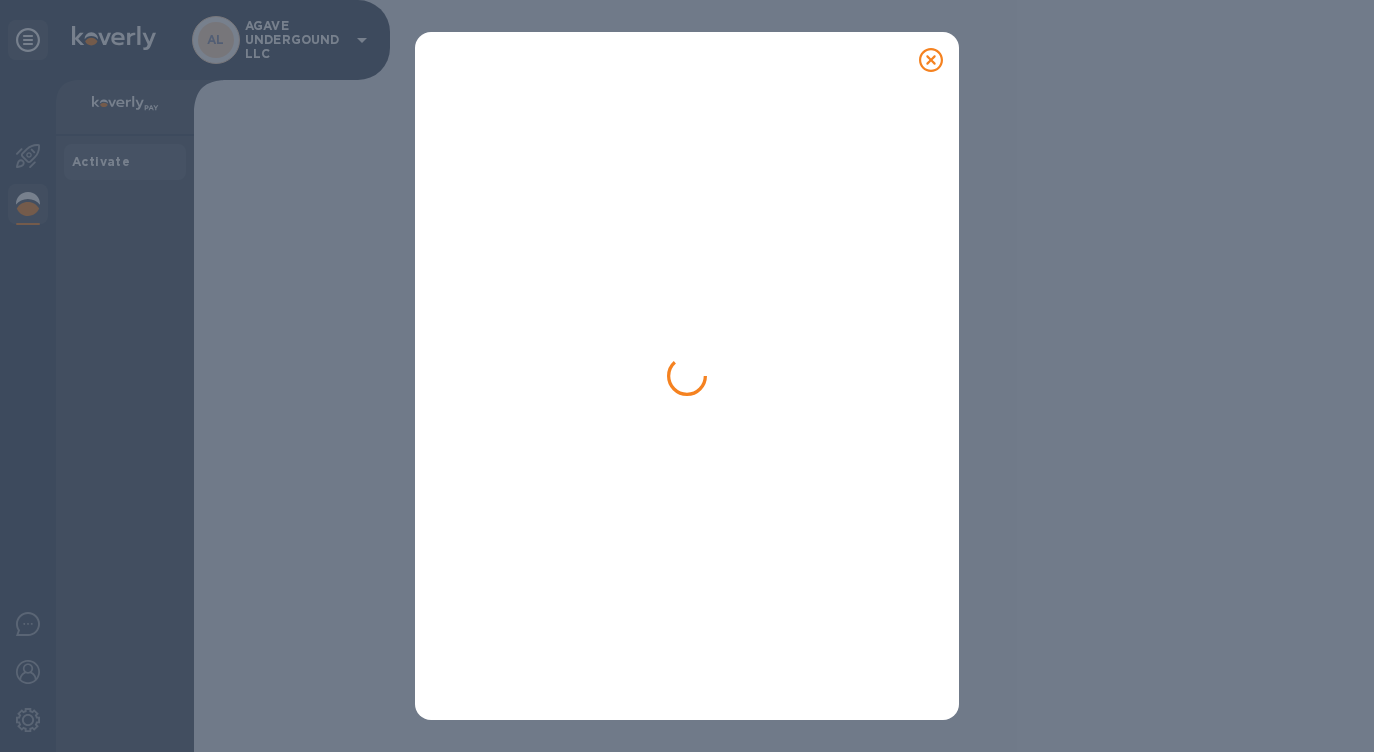 drag, startPoint x: 683, startPoint y: 417, endPoint x: 933, endPoint y: 1, distance: 485.34113 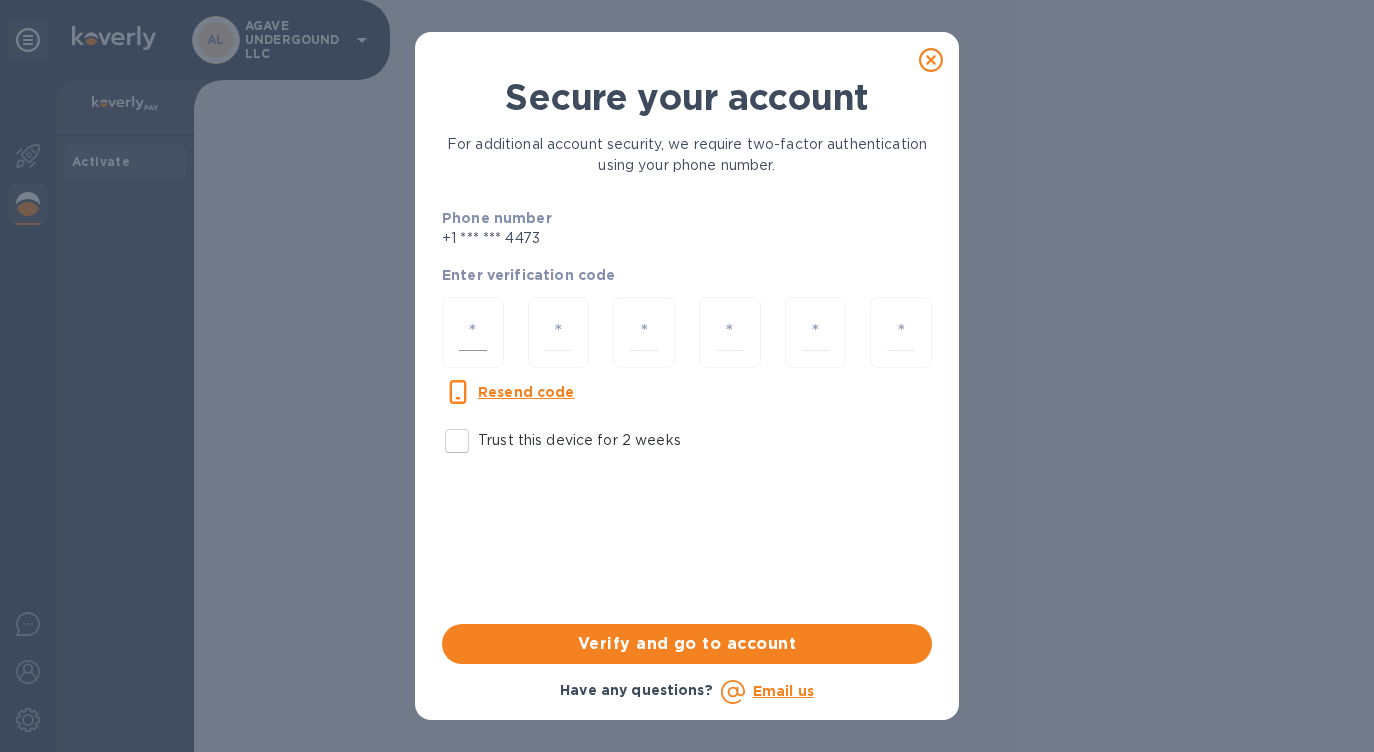 click on "Trust this device for 2 weeks" at bounding box center (457, 441) 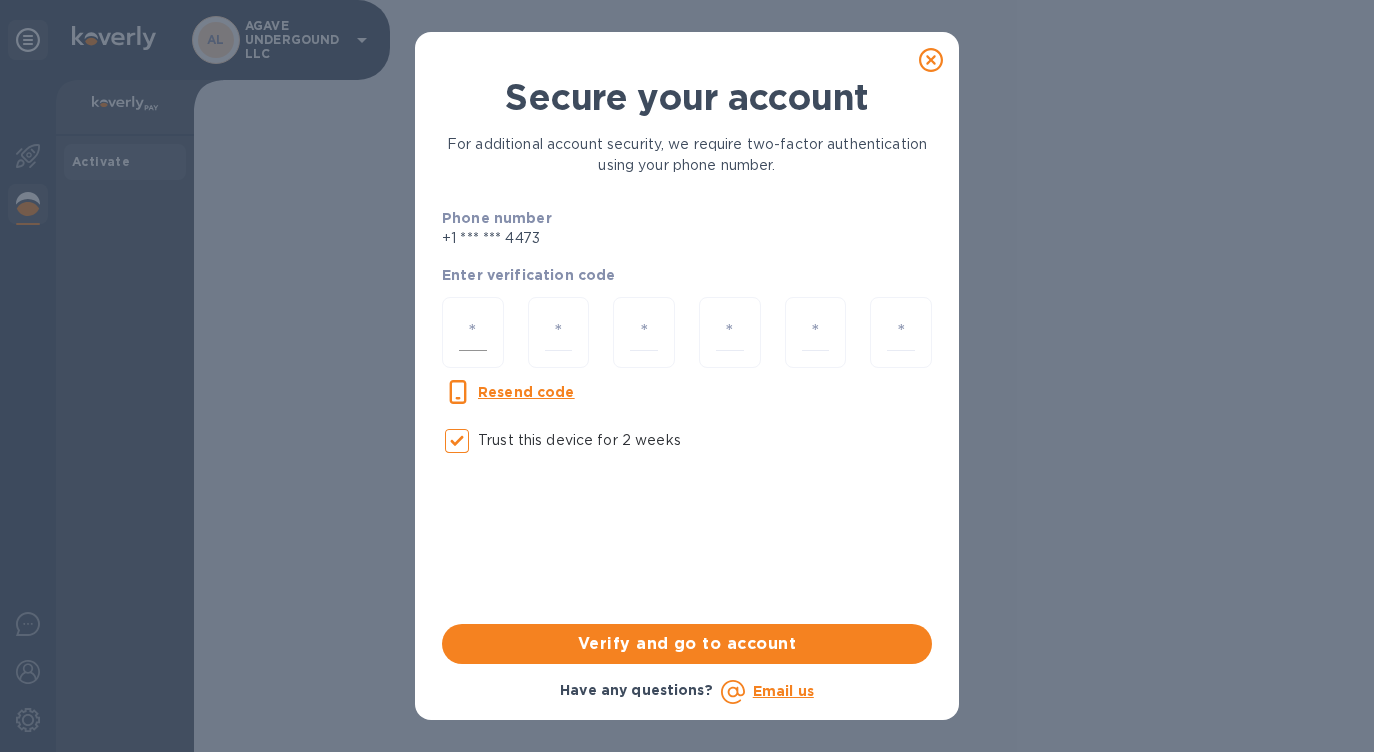 click at bounding box center [473, 332] 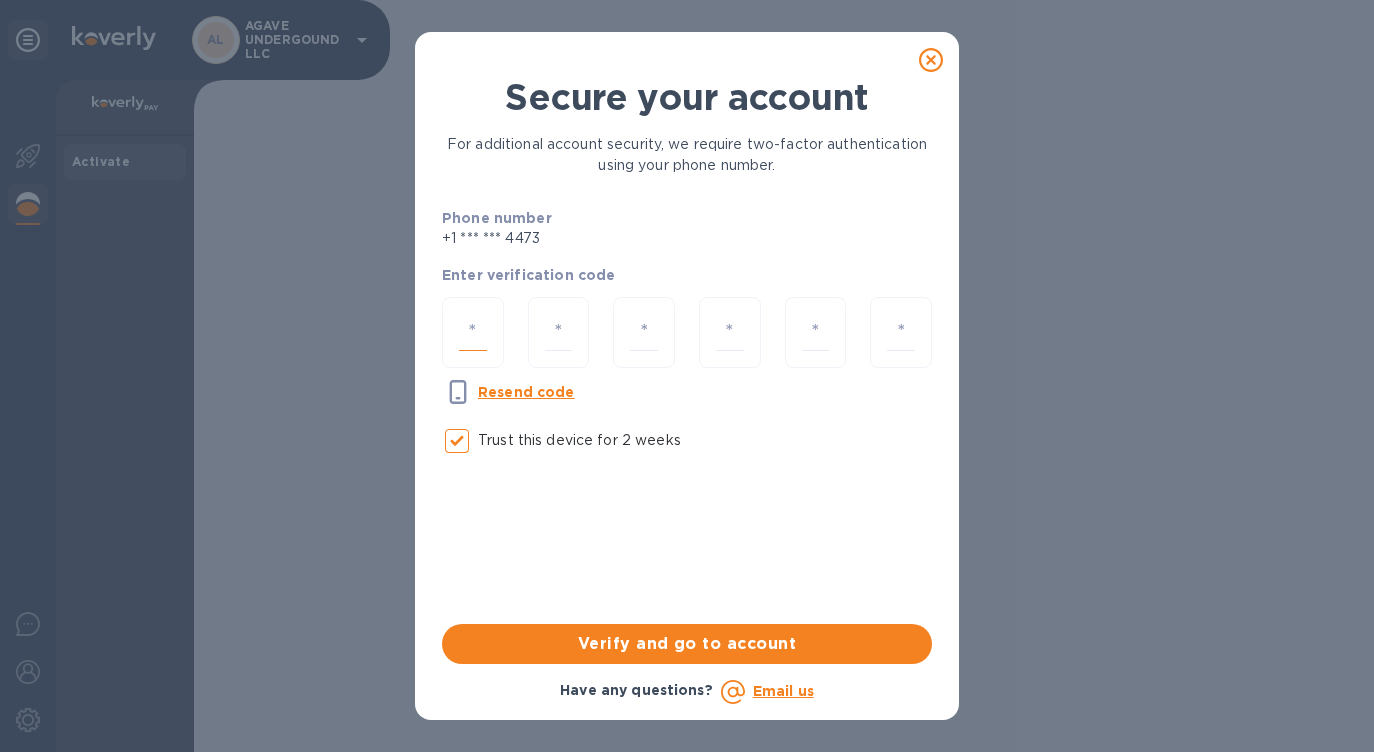 type on "8" 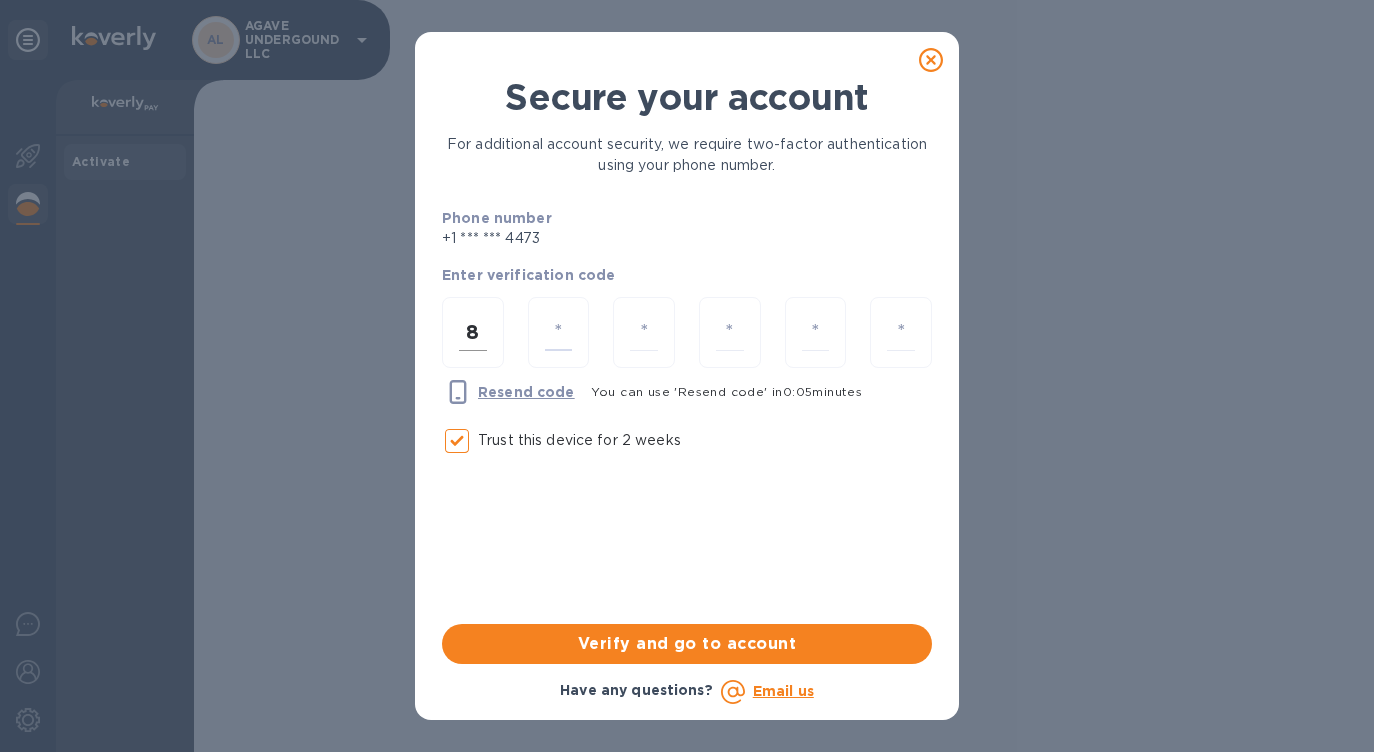 type on "4" 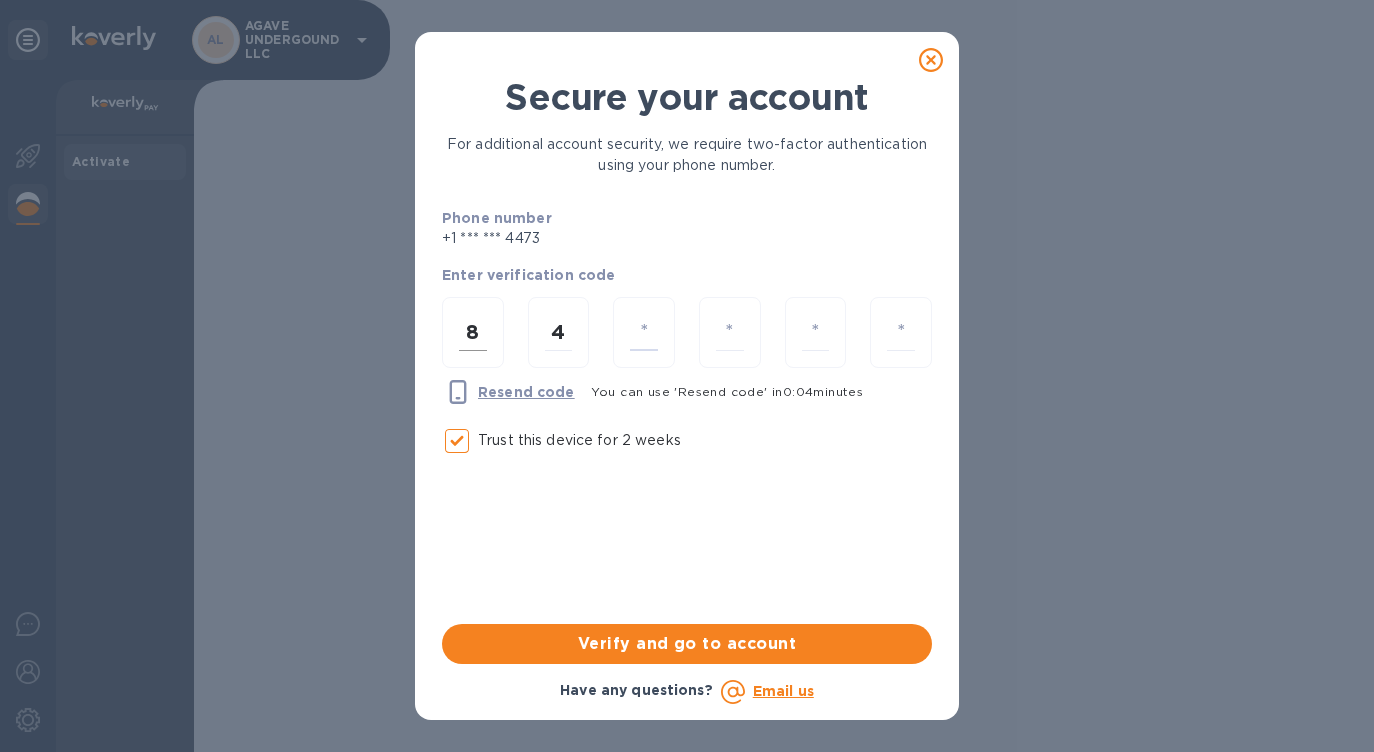 type on "2" 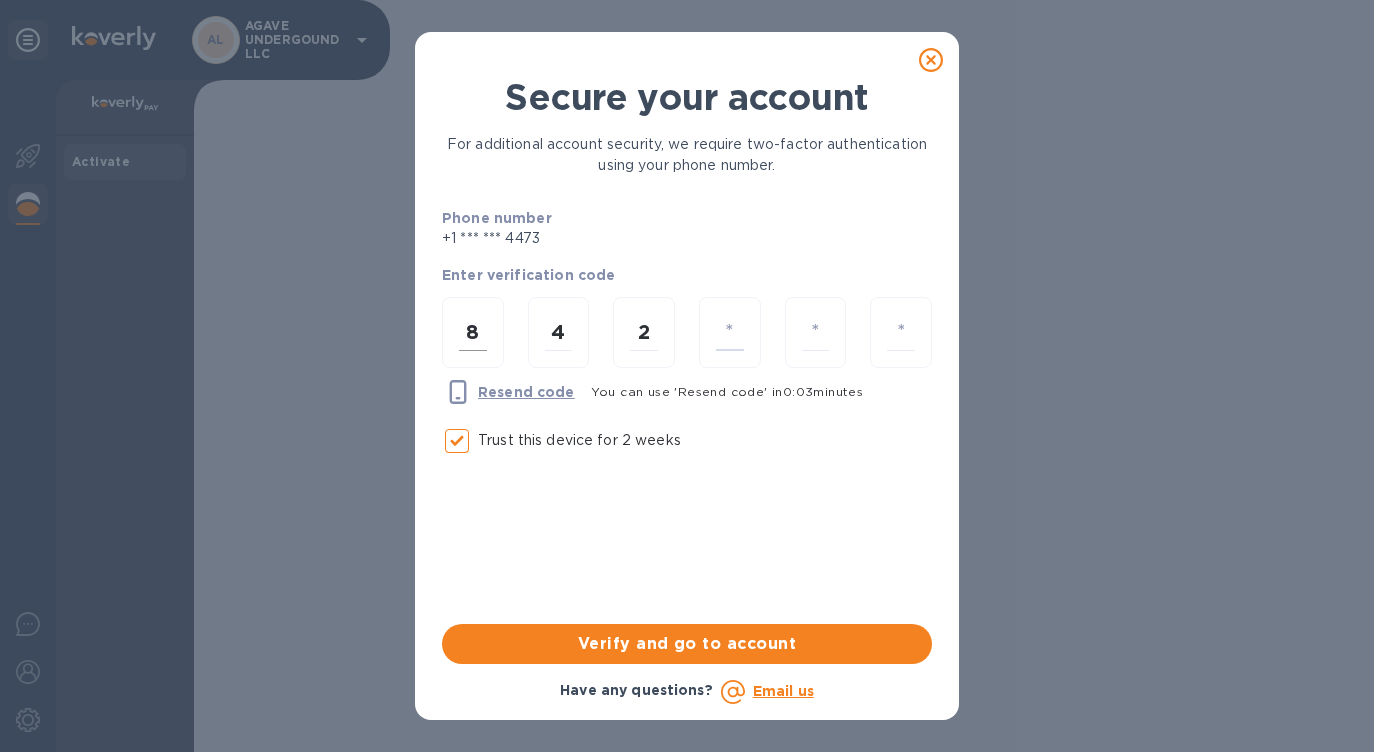 type on "0" 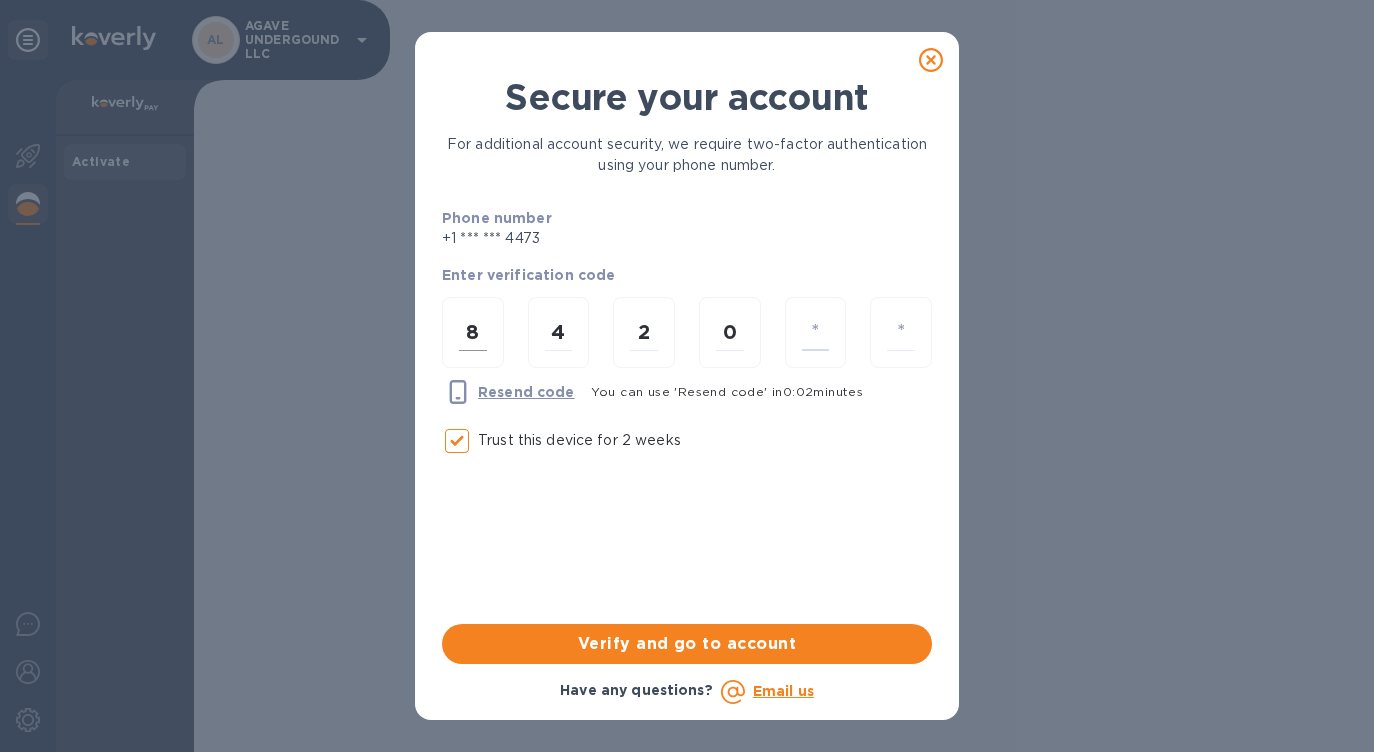 type on "7" 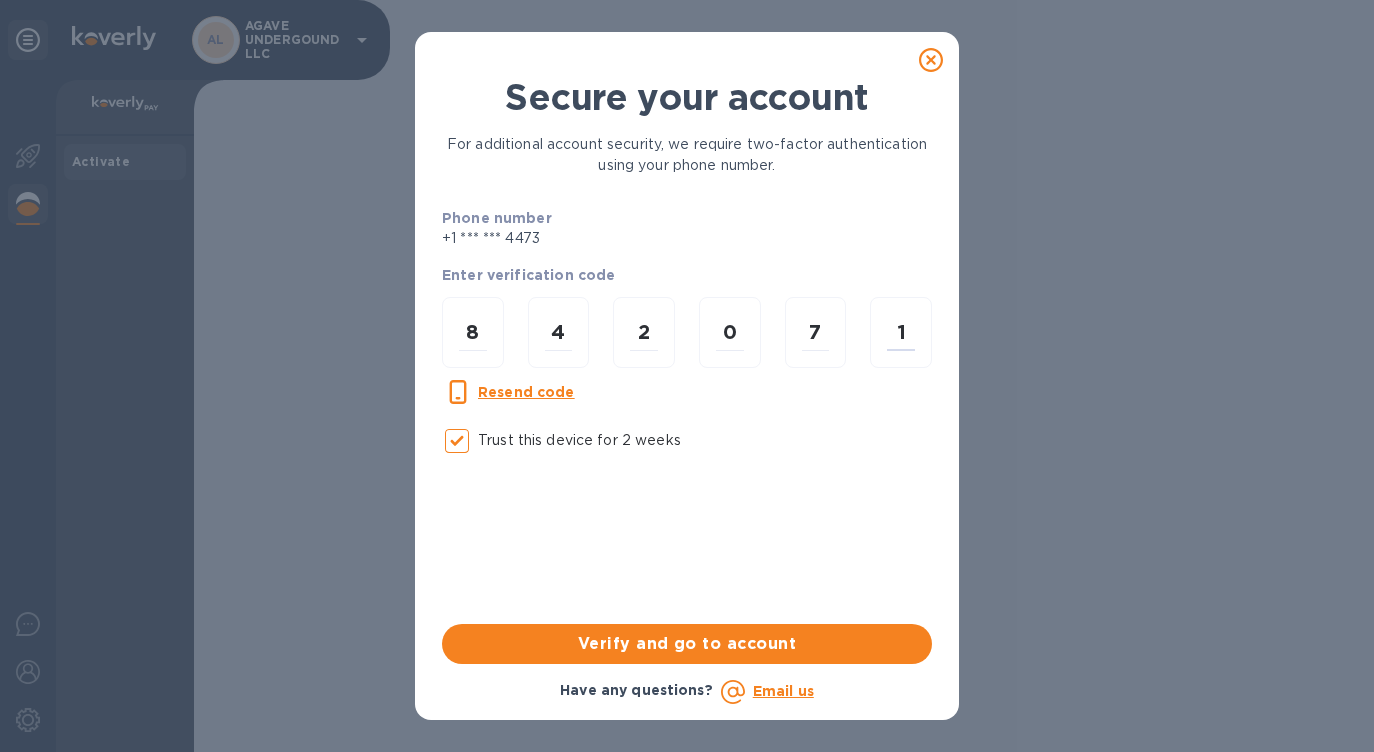 type on "1" 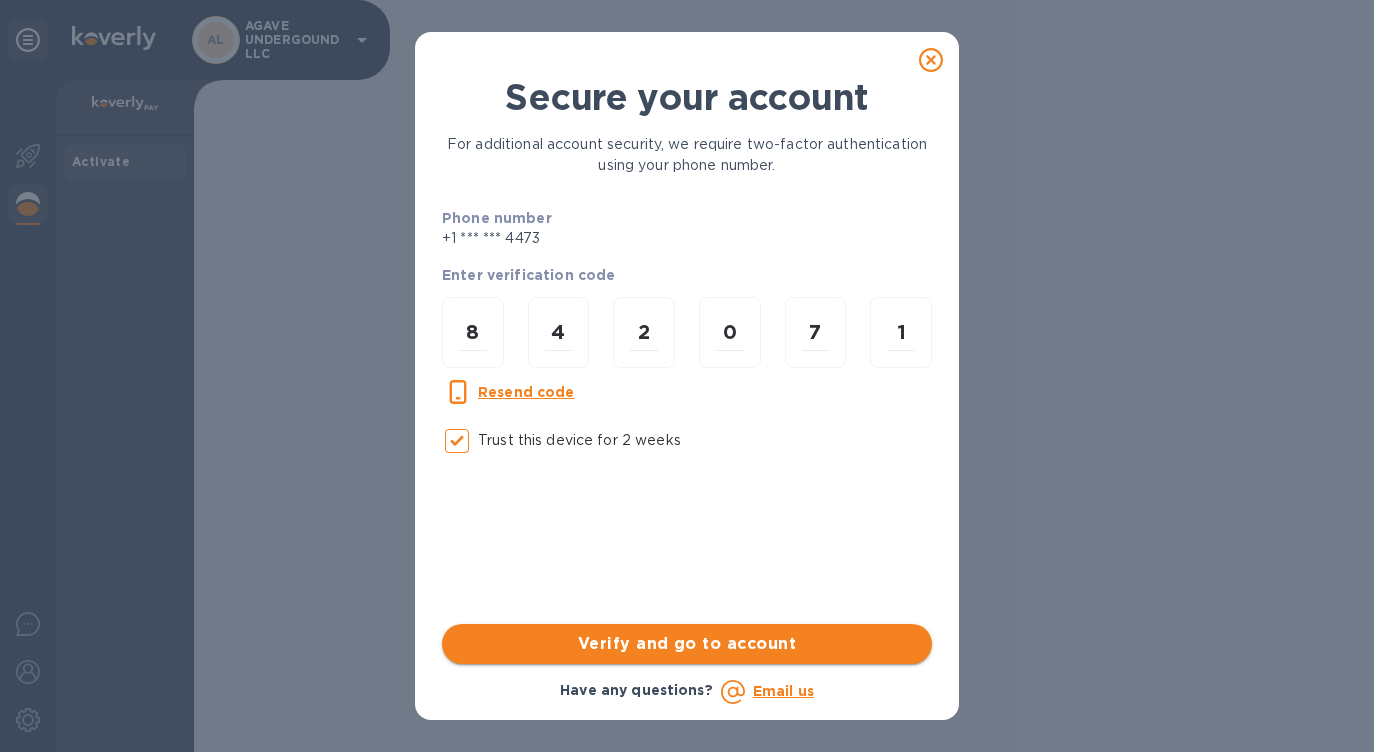 click on "Verify and go to account" at bounding box center (687, 644) 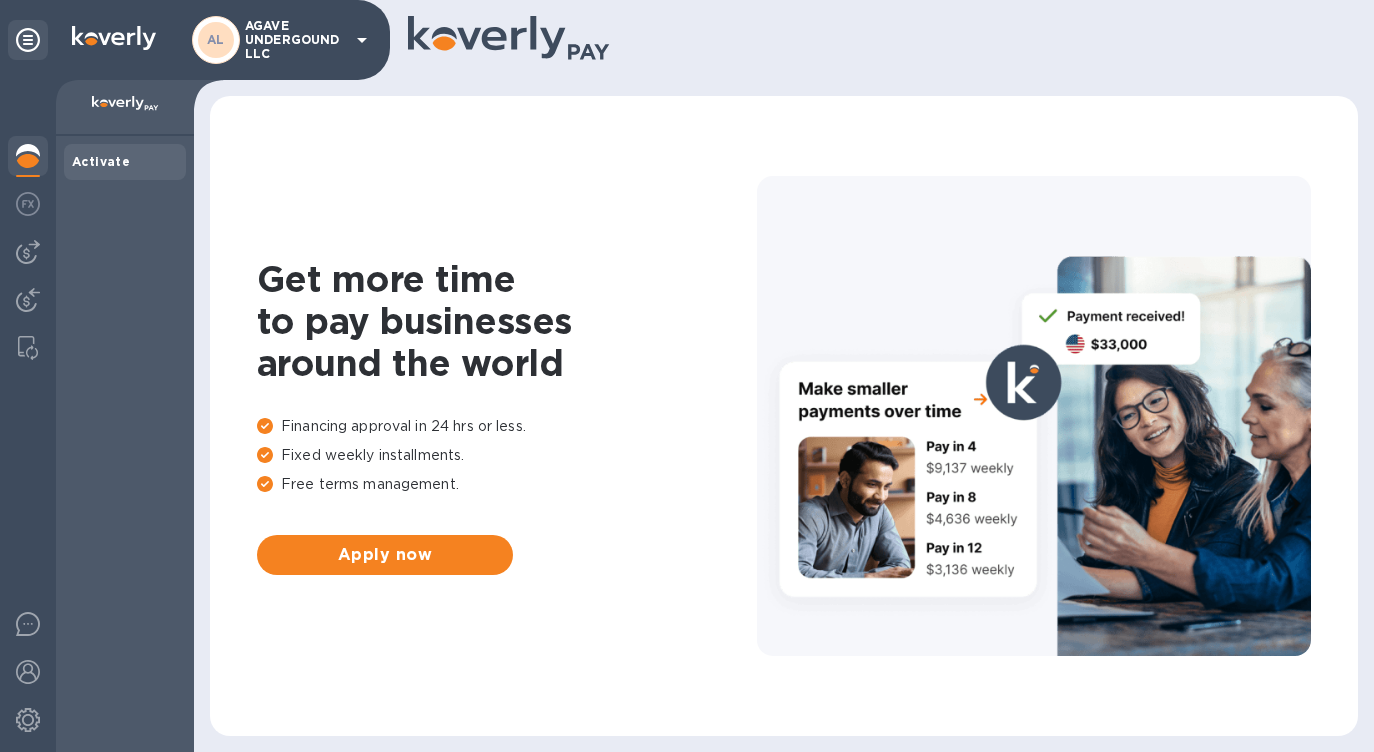 scroll, scrollTop: 0, scrollLeft: 0, axis: both 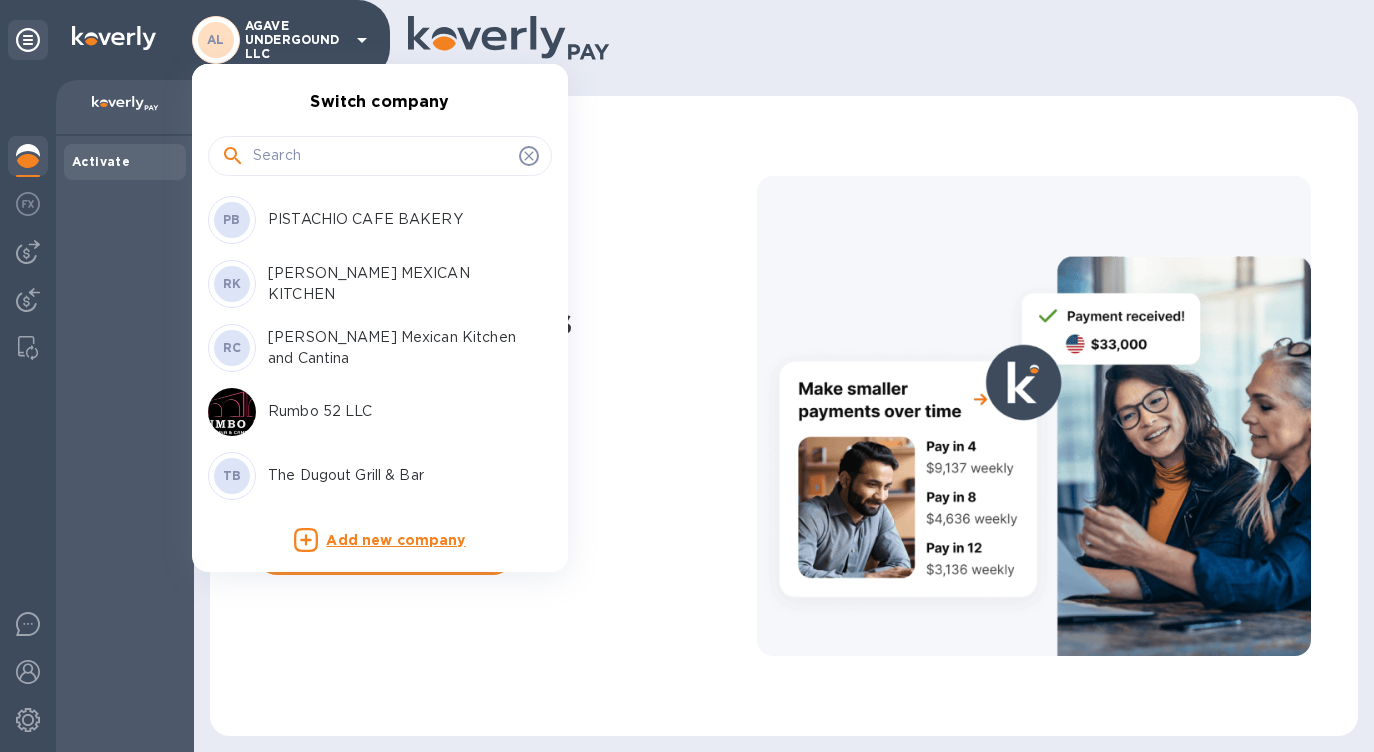 click at bounding box center (687, 376) 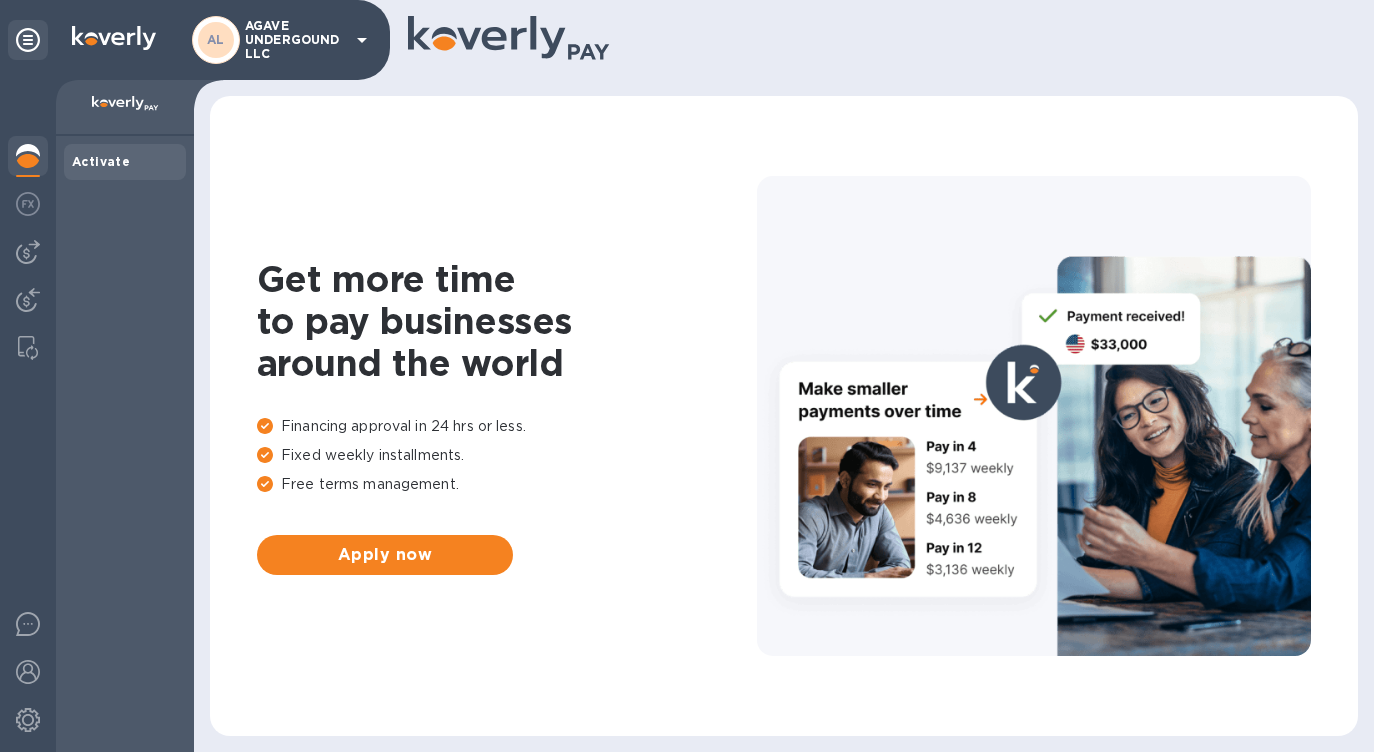 click 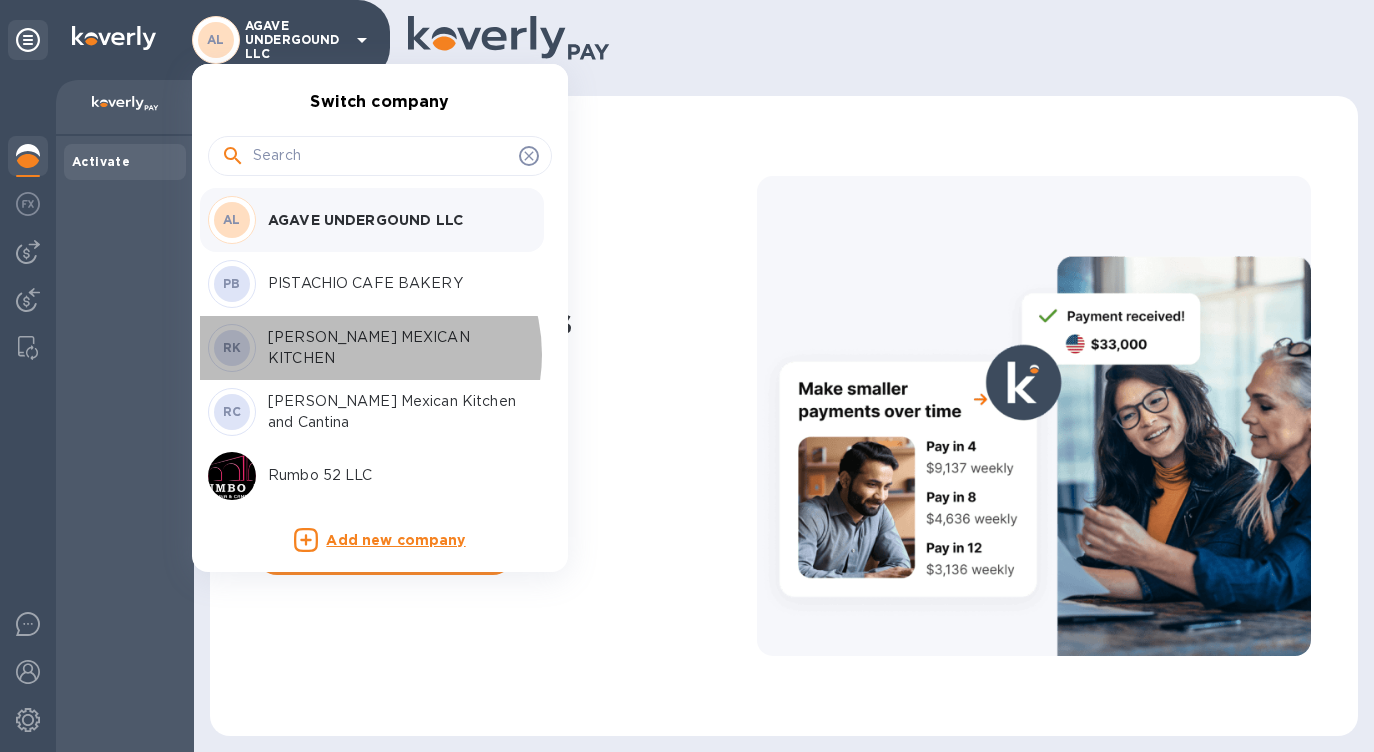 click on "[PERSON_NAME] MEXICAN KITCHEN" at bounding box center [394, 348] 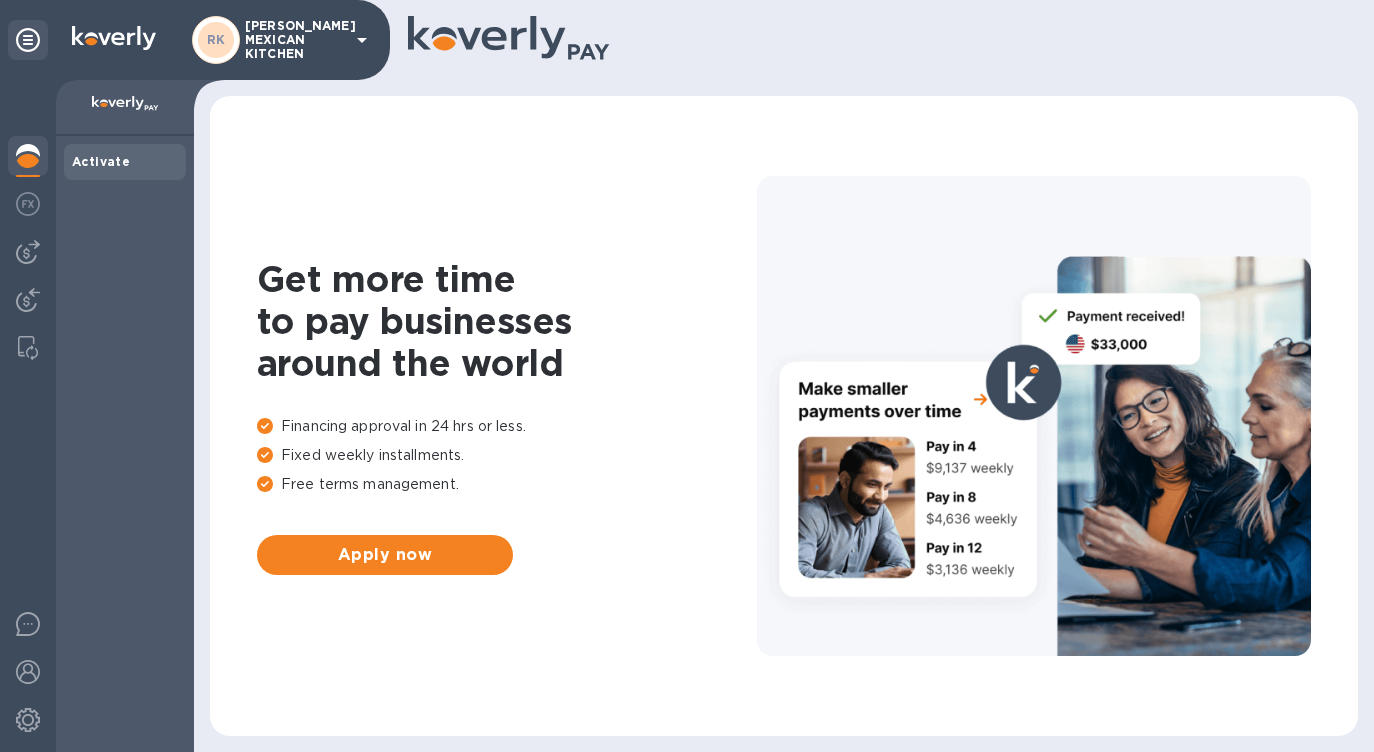 scroll, scrollTop: 0, scrollLeft: 0, axis: both 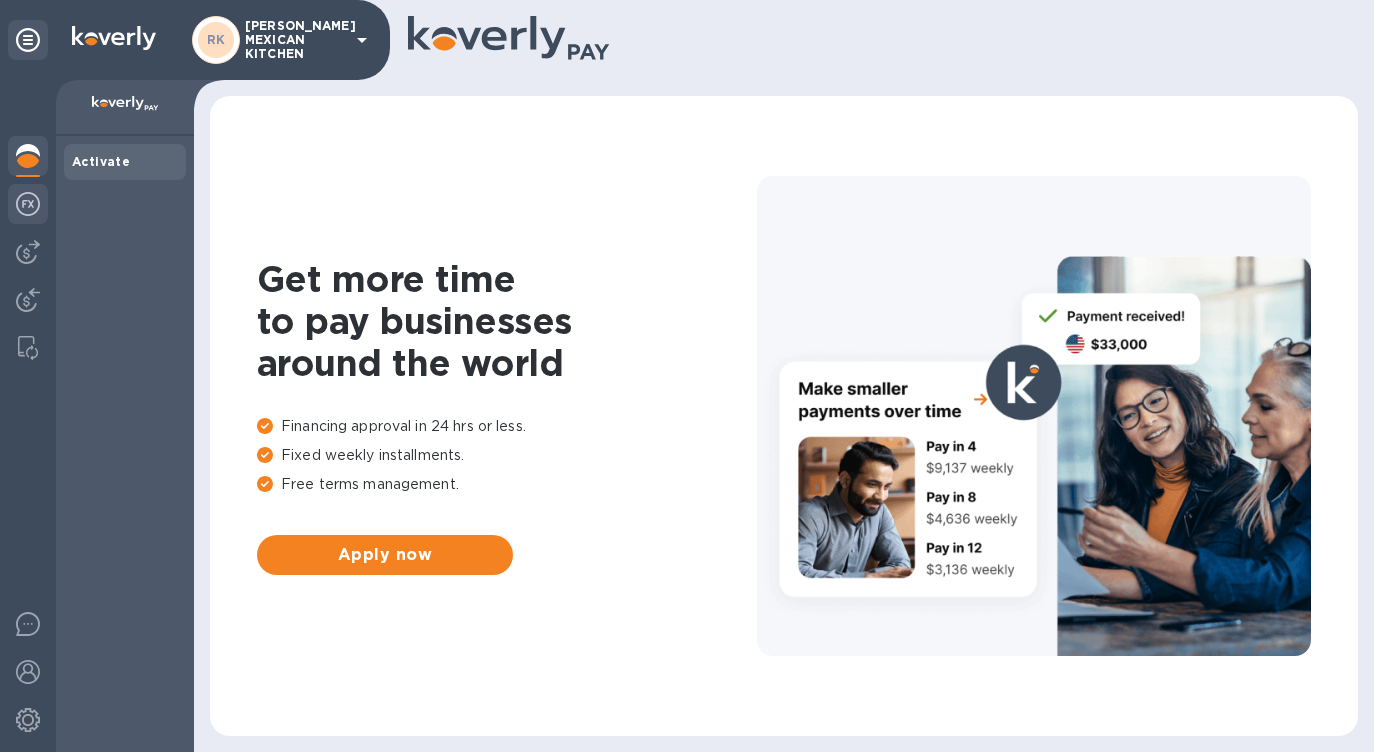click at bounding box center (28, 204) 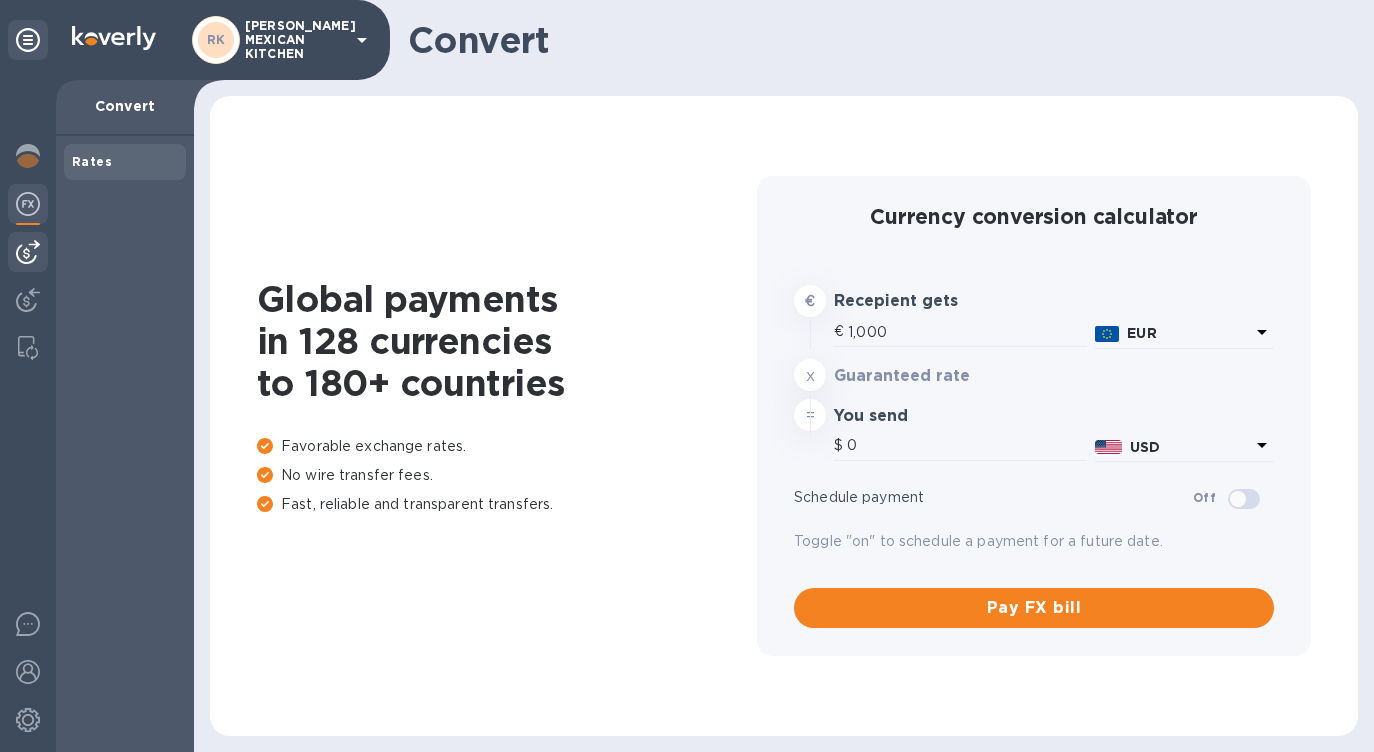 click at bounding box center [28, 252] 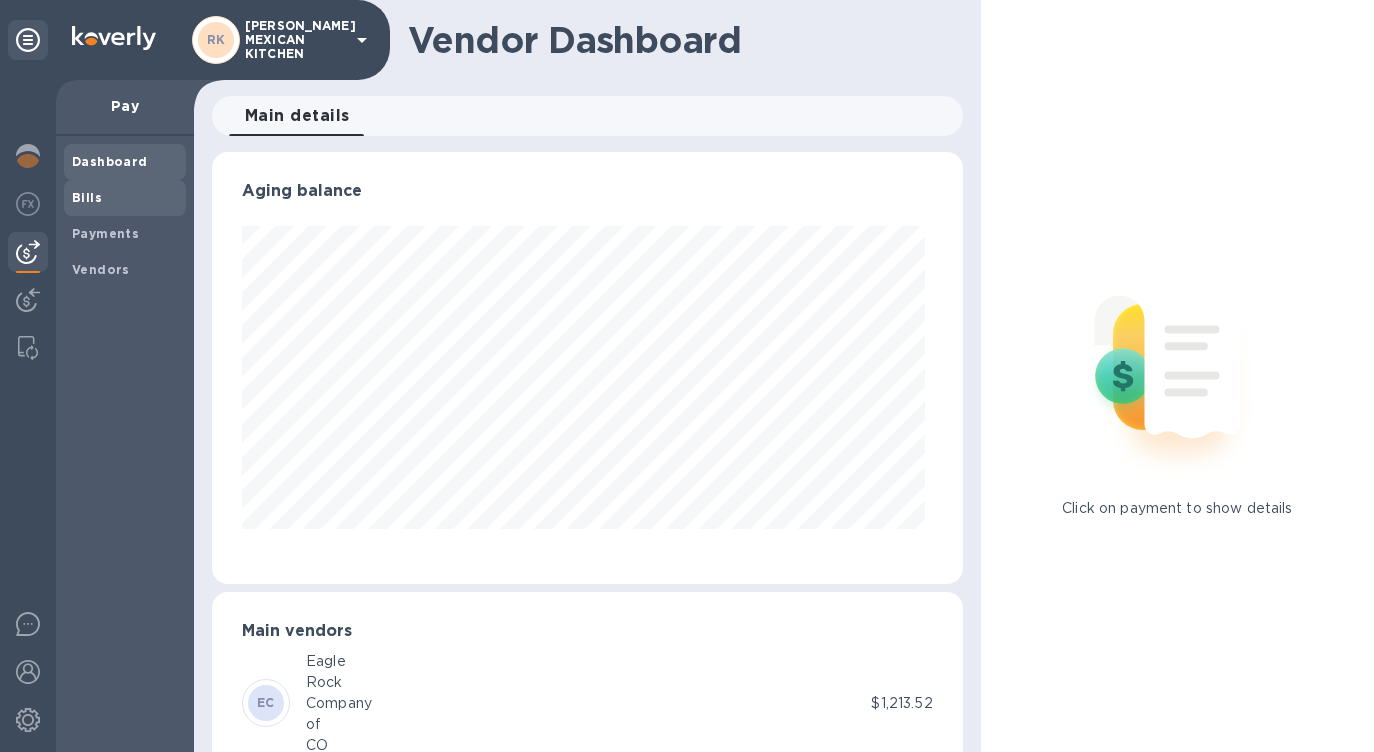 scroll, scrollTop: 999568, scrollLeft: 999257, axis: both 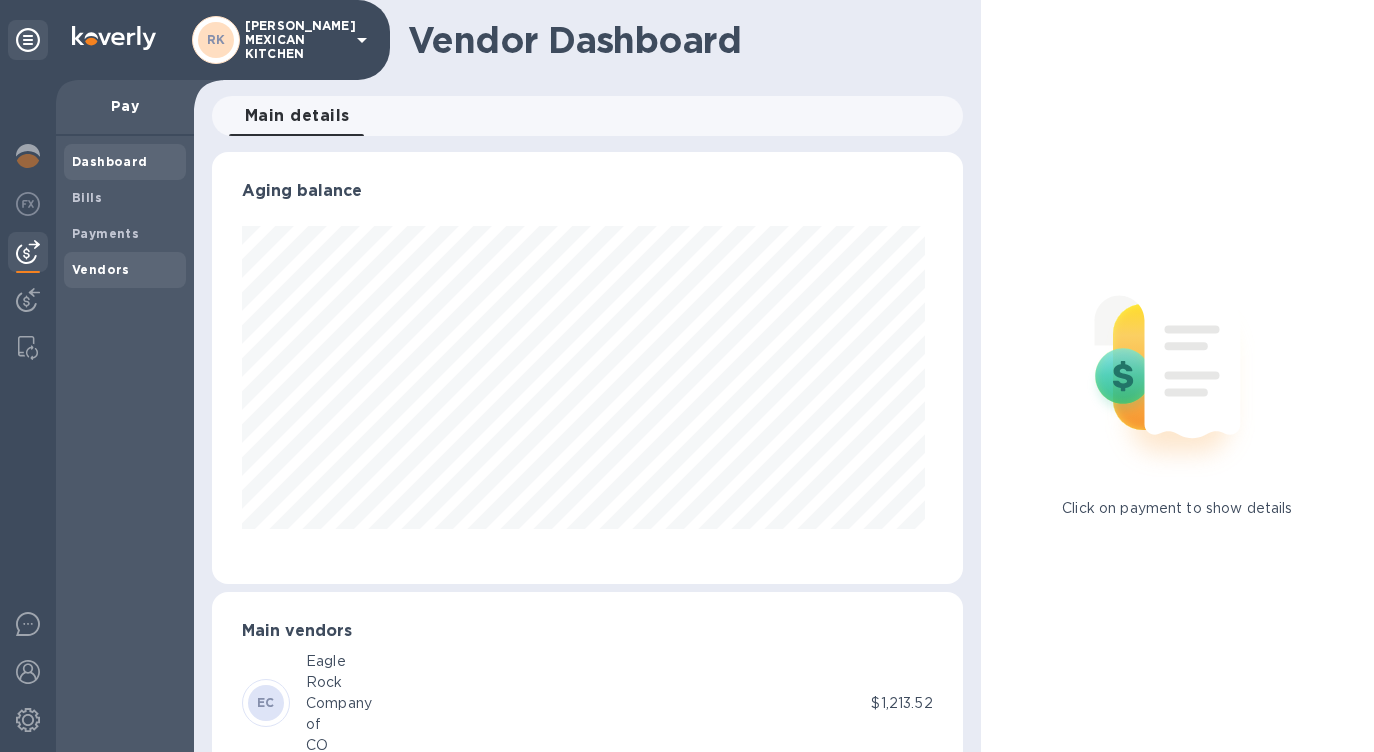 click on "Vendors" at bounding box center [101, 269] 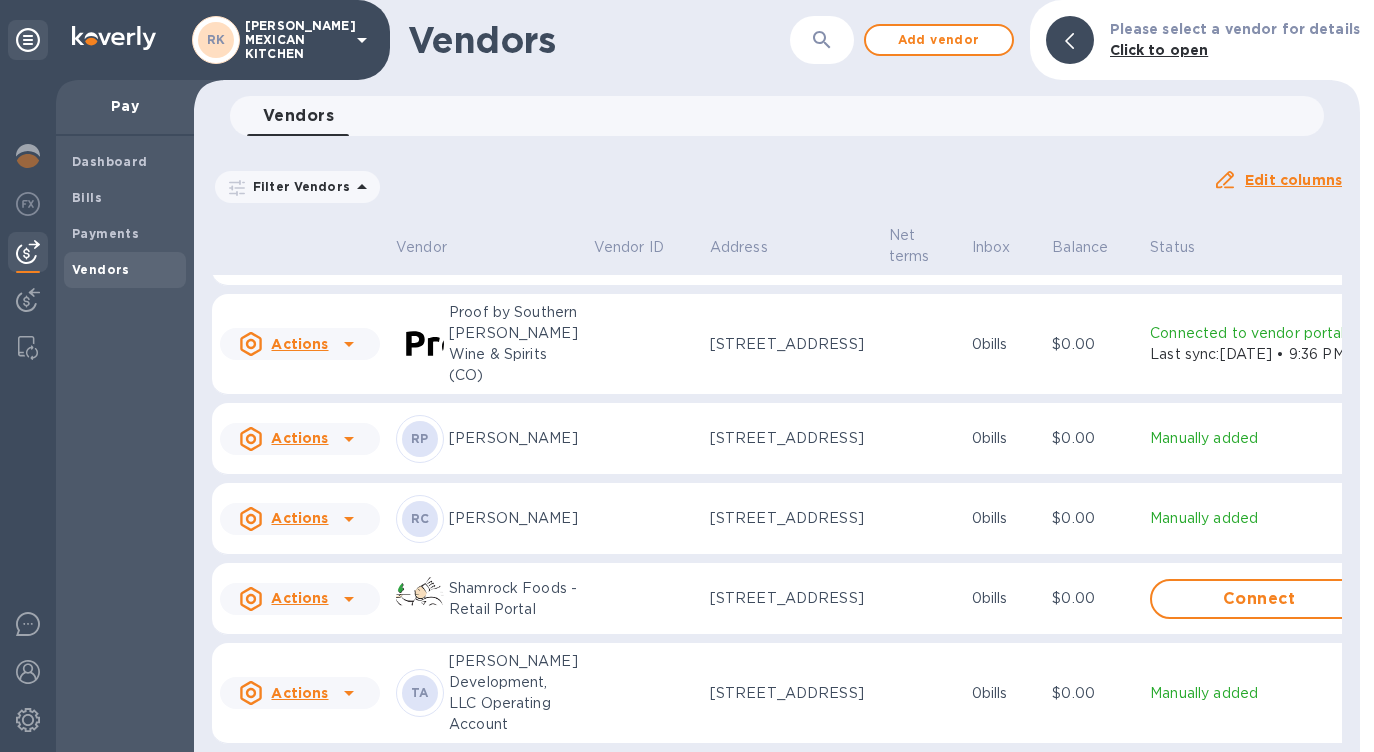 scroll, scrollTop: 1982, scrollLeft: 0, axis: vertical 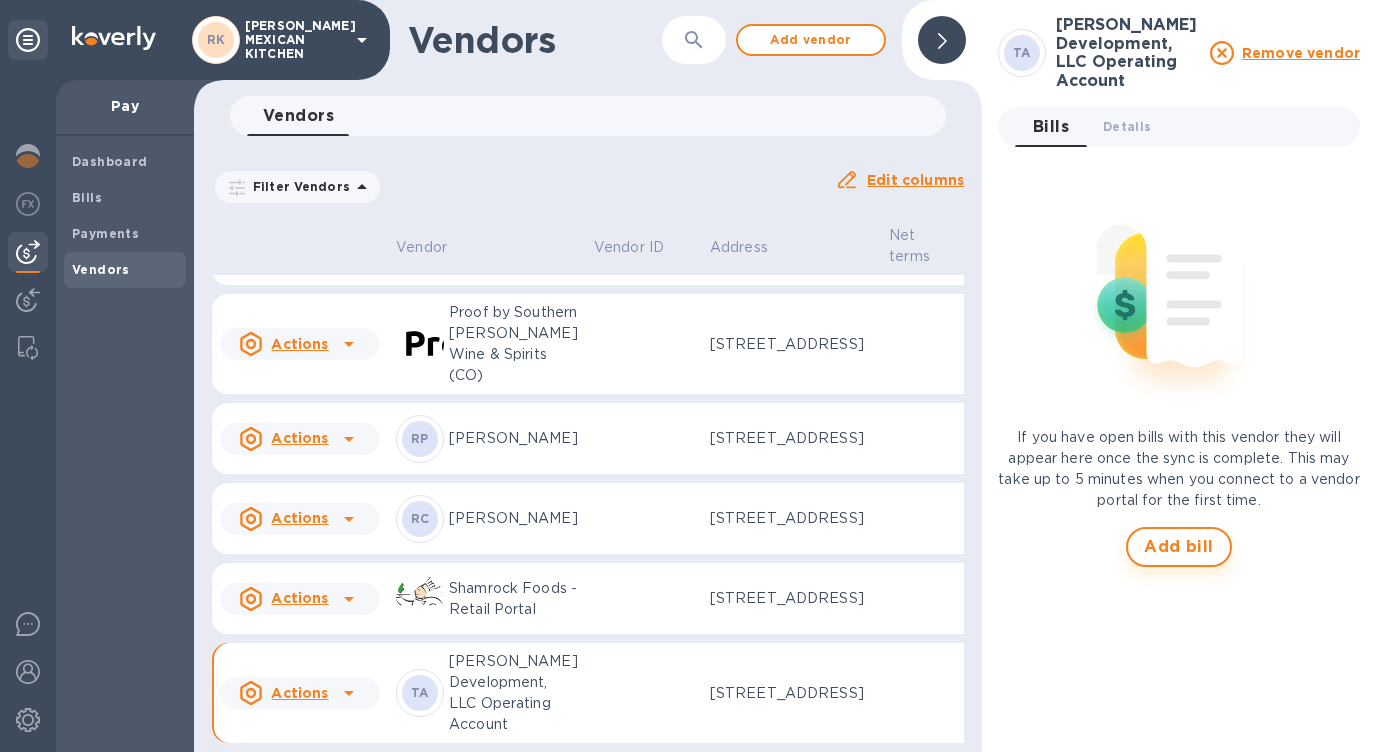 click on "Add bill" at bounding box center (1179, 547) 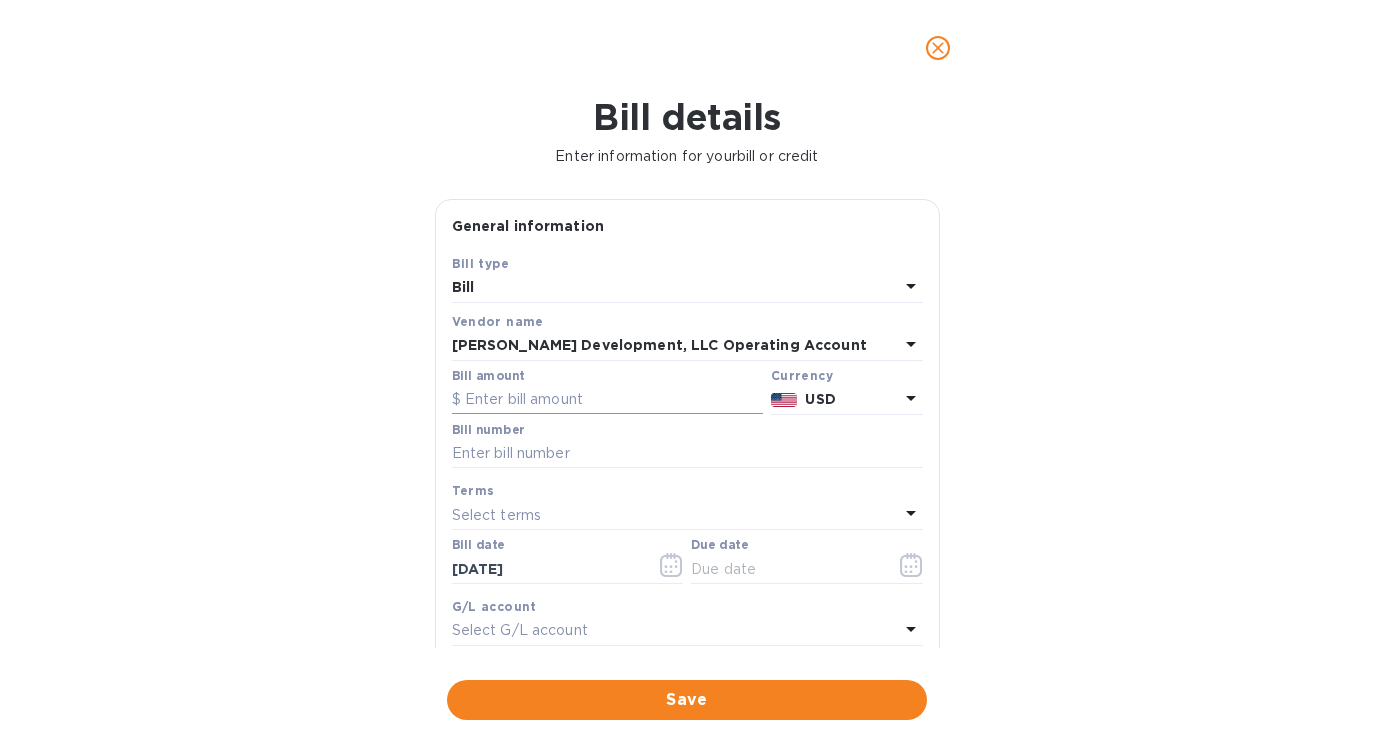 click at bounding box center (607, 400) 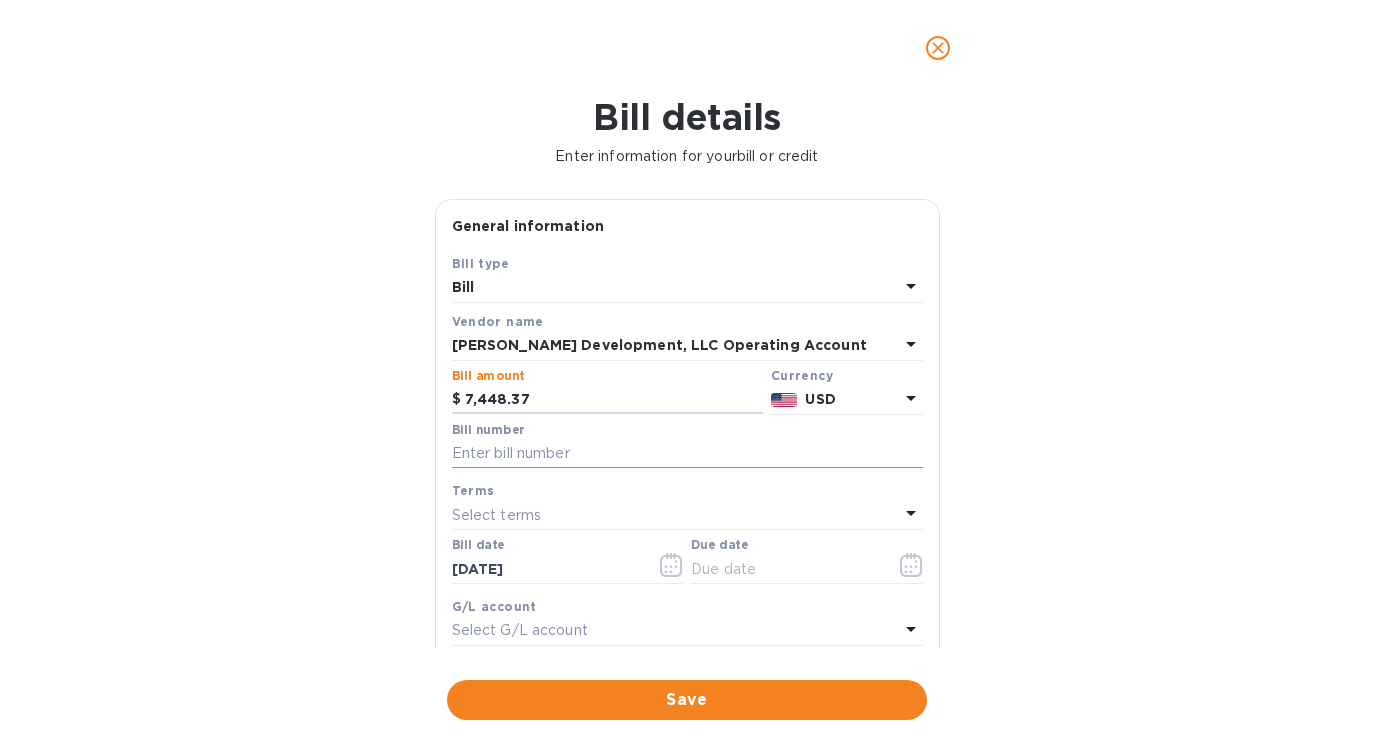 type on "7,448.37" 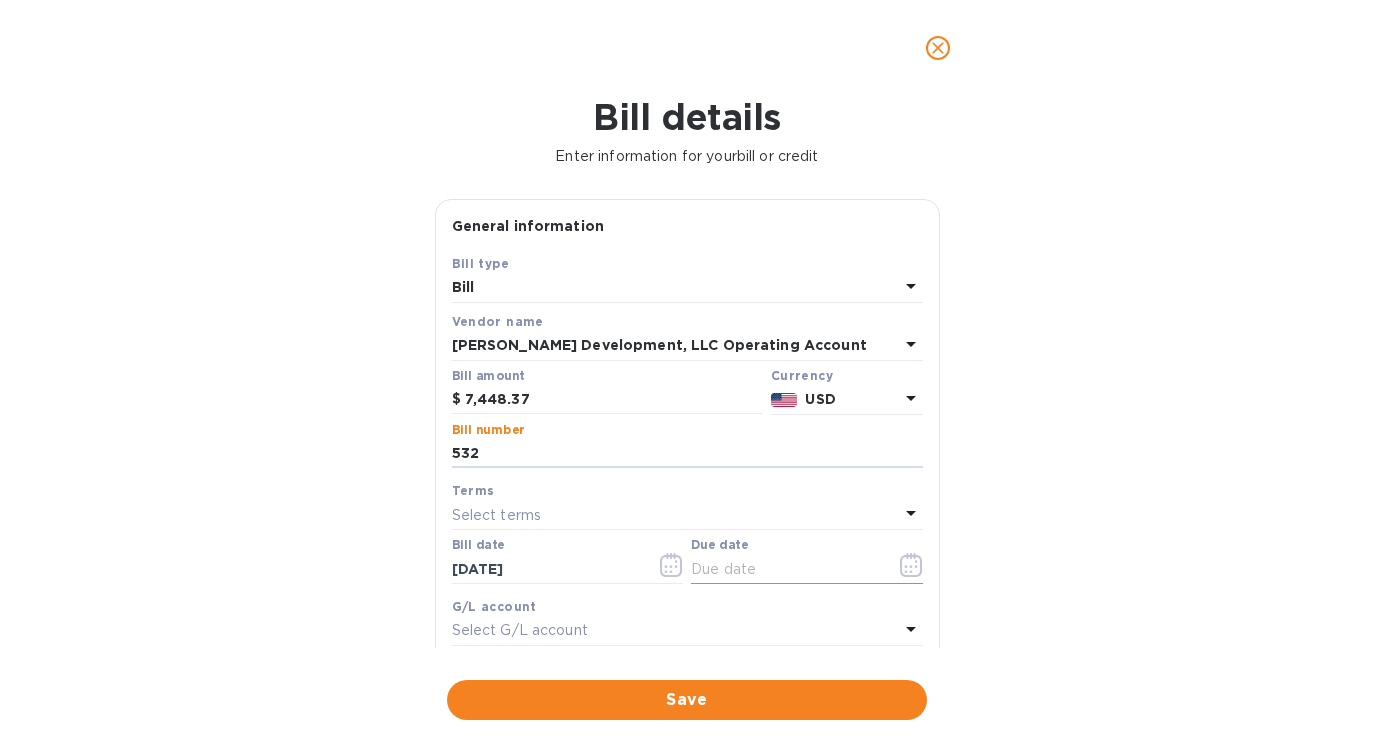 type on "532" 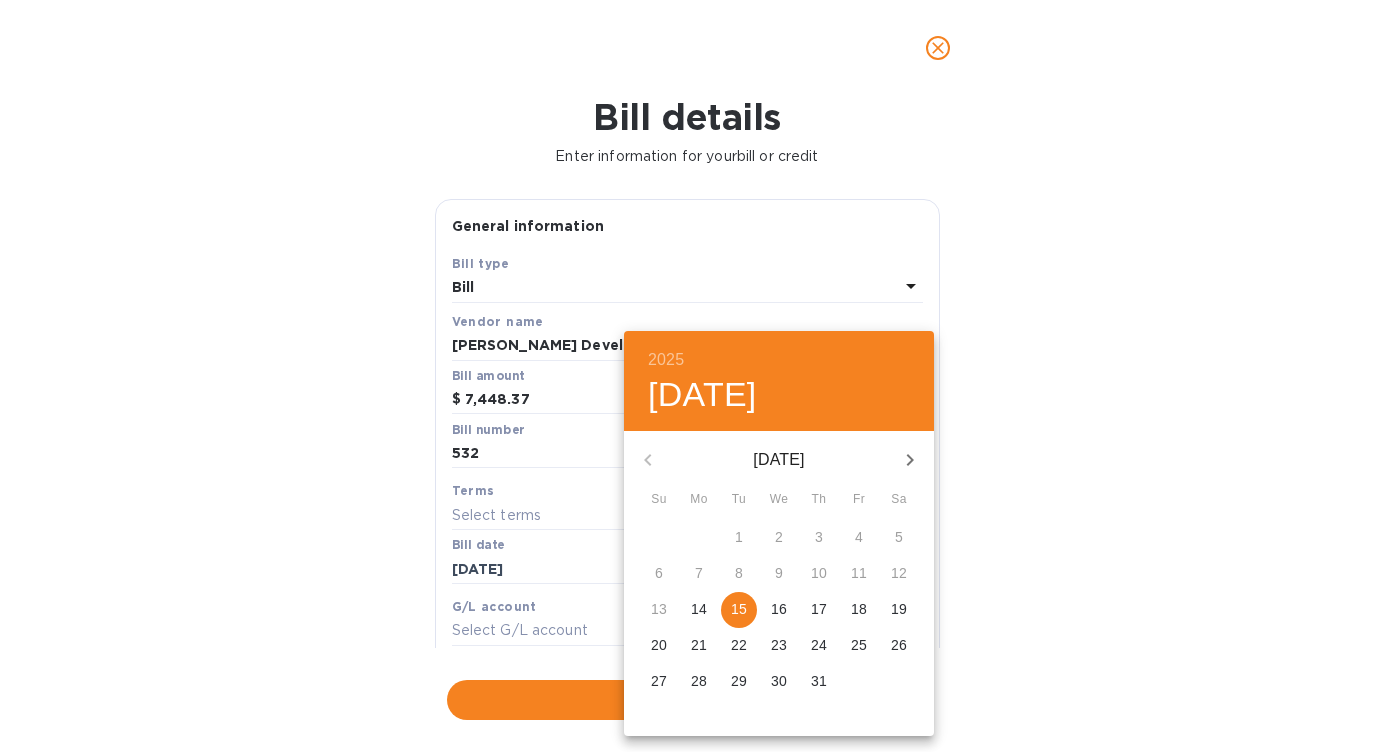 click on "14" at bounding box center (699, 609) 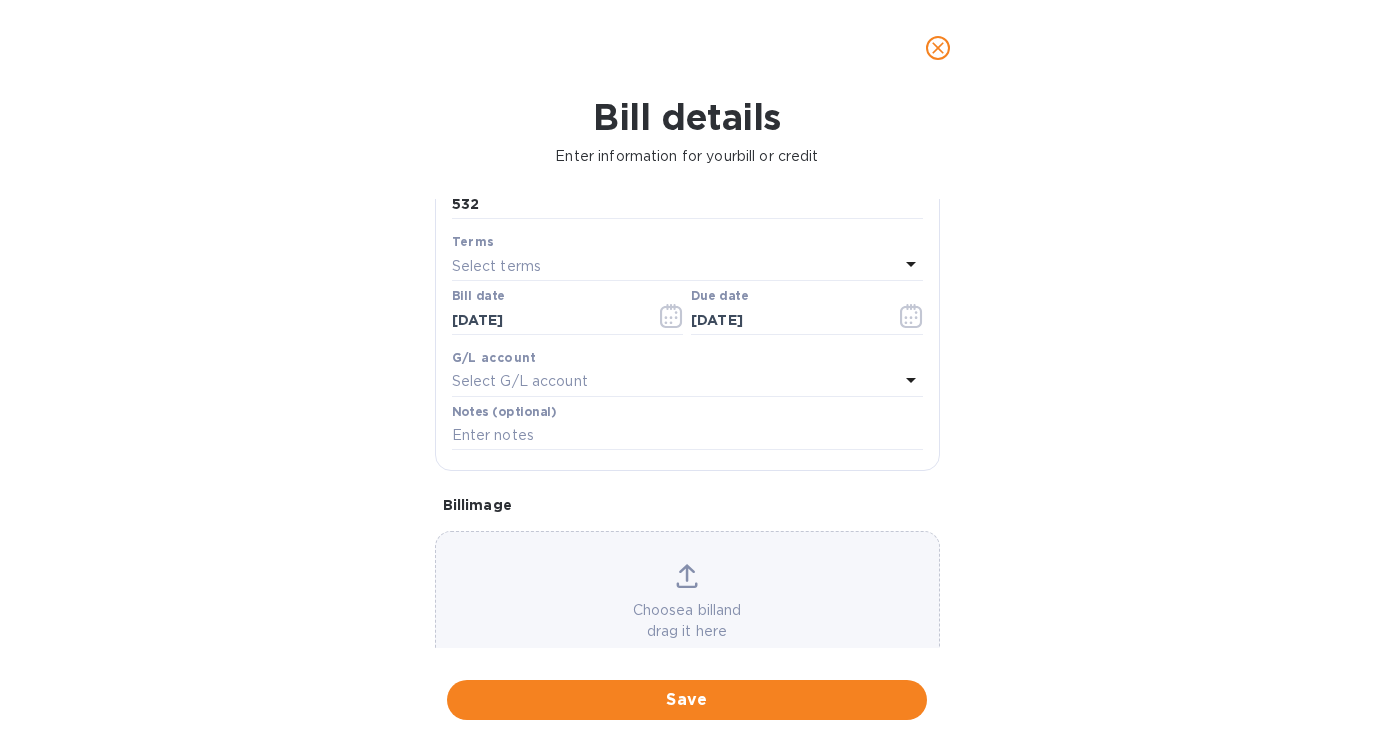 scroll, scrollTop: 259, scrollLeft: 0, axis: vertical 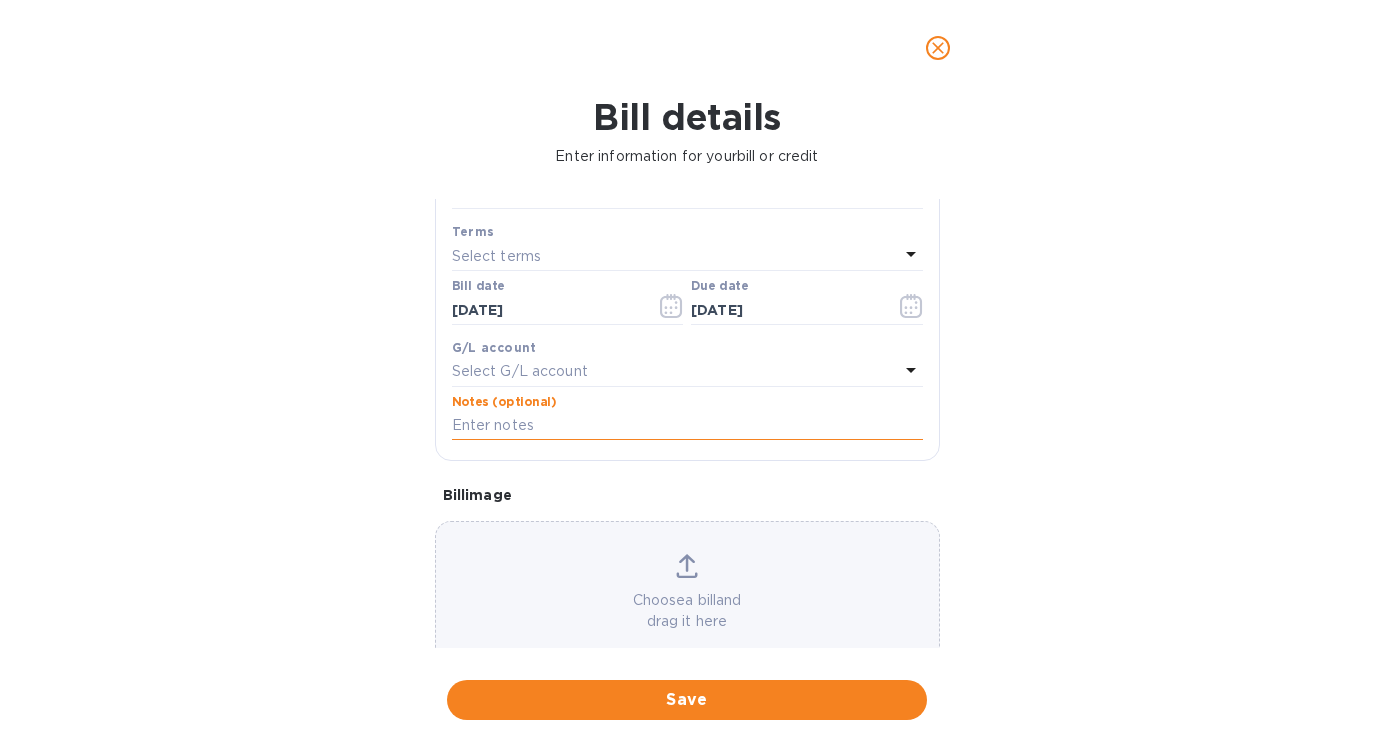 click at bounding box center (687, 426) 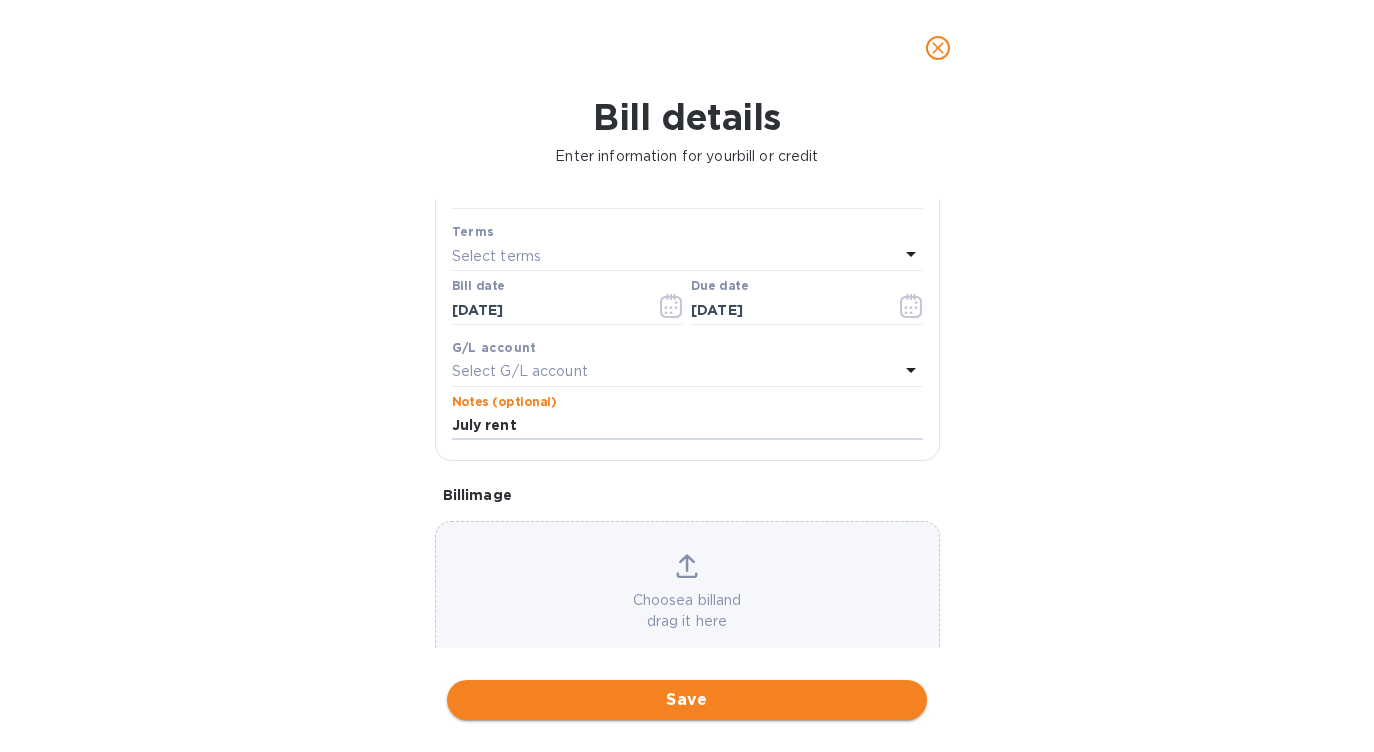 type on "July rent" 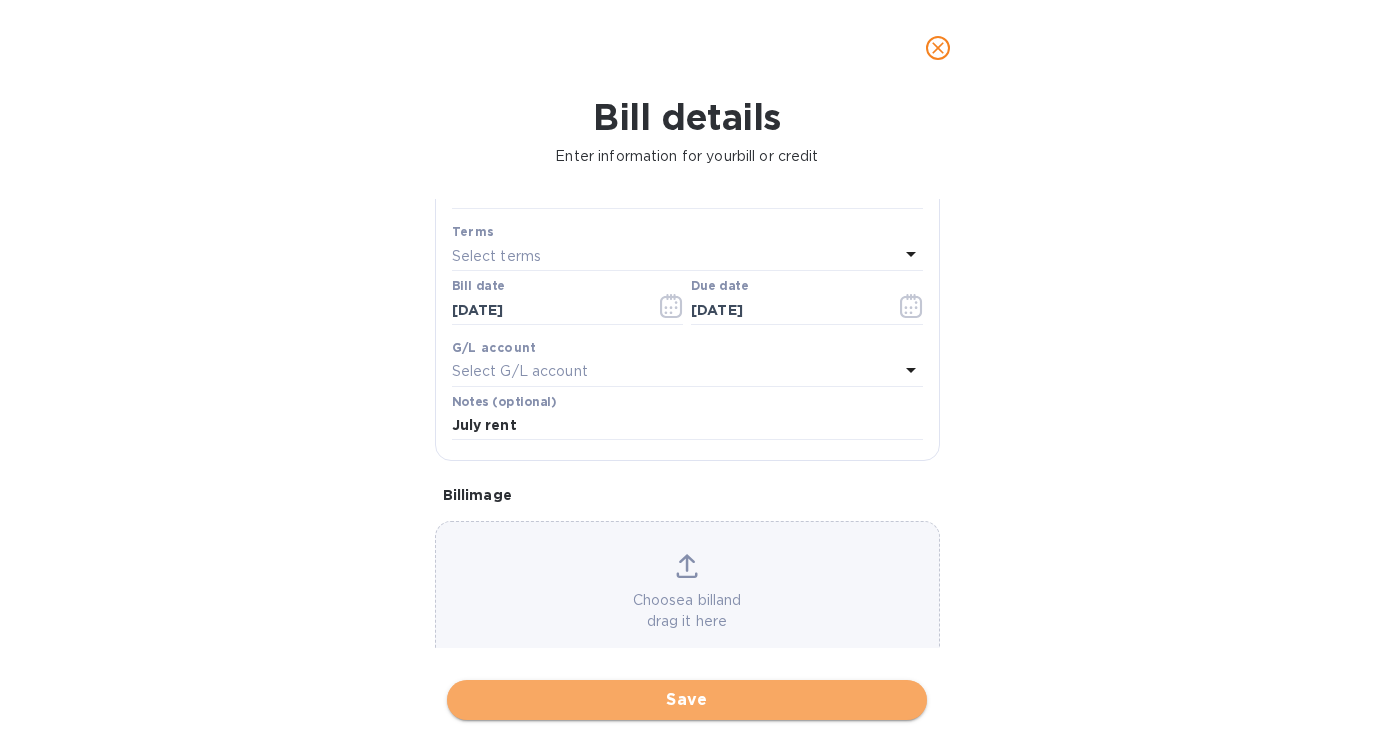 click on "Save" at bounding box center [687, 700] 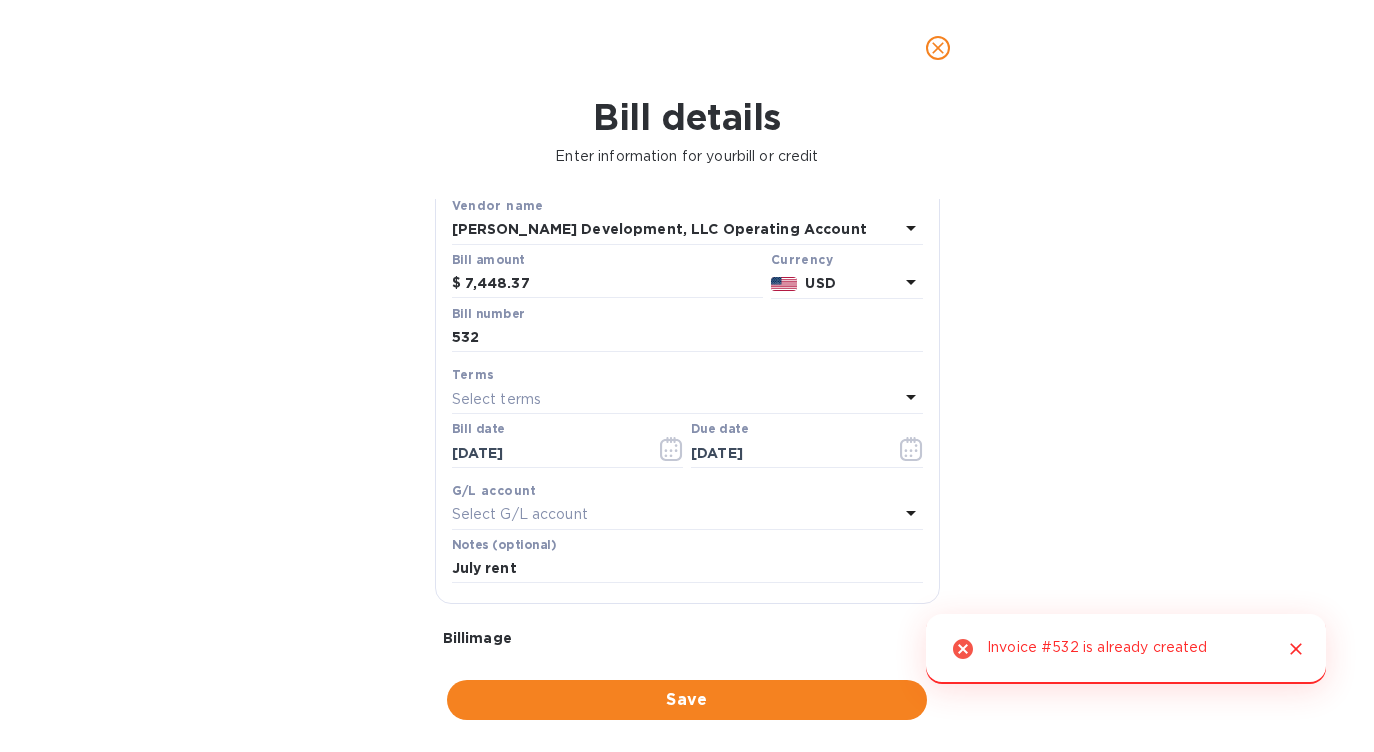 scroll, scrollTop: 114, scrollLeft: 0, axis: vertical 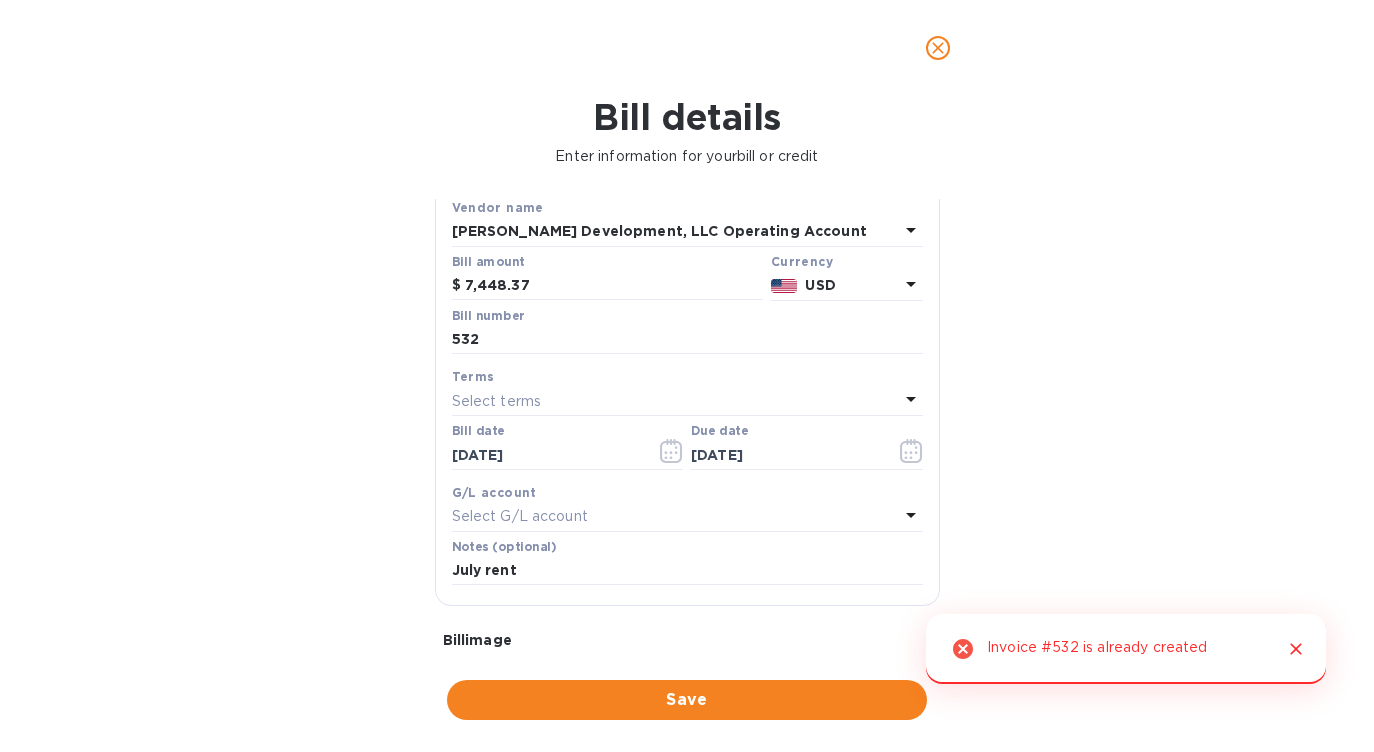 click at bounding box center (687, 356) 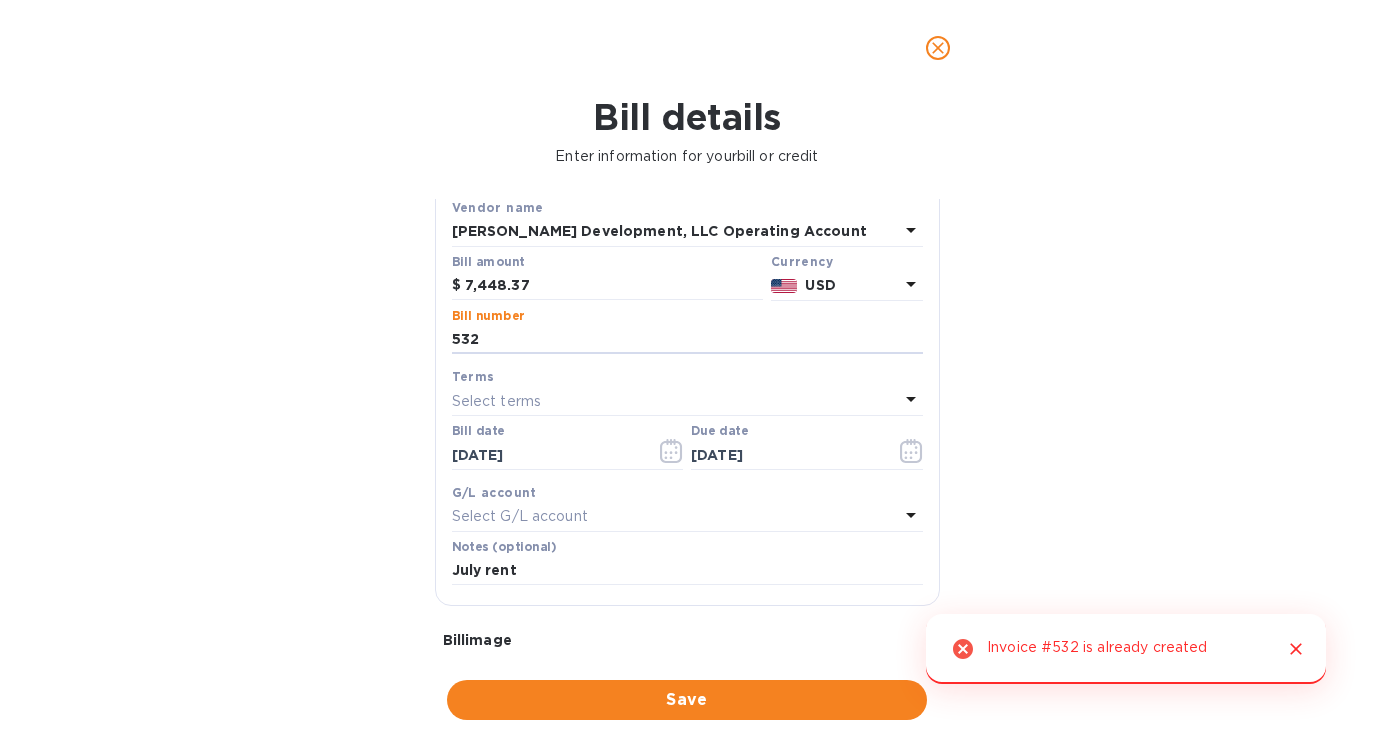 drag, startPoint x: 500, startPoint y: 345, endPoint x: 366, endPoint y: 328, distance: 135.07405 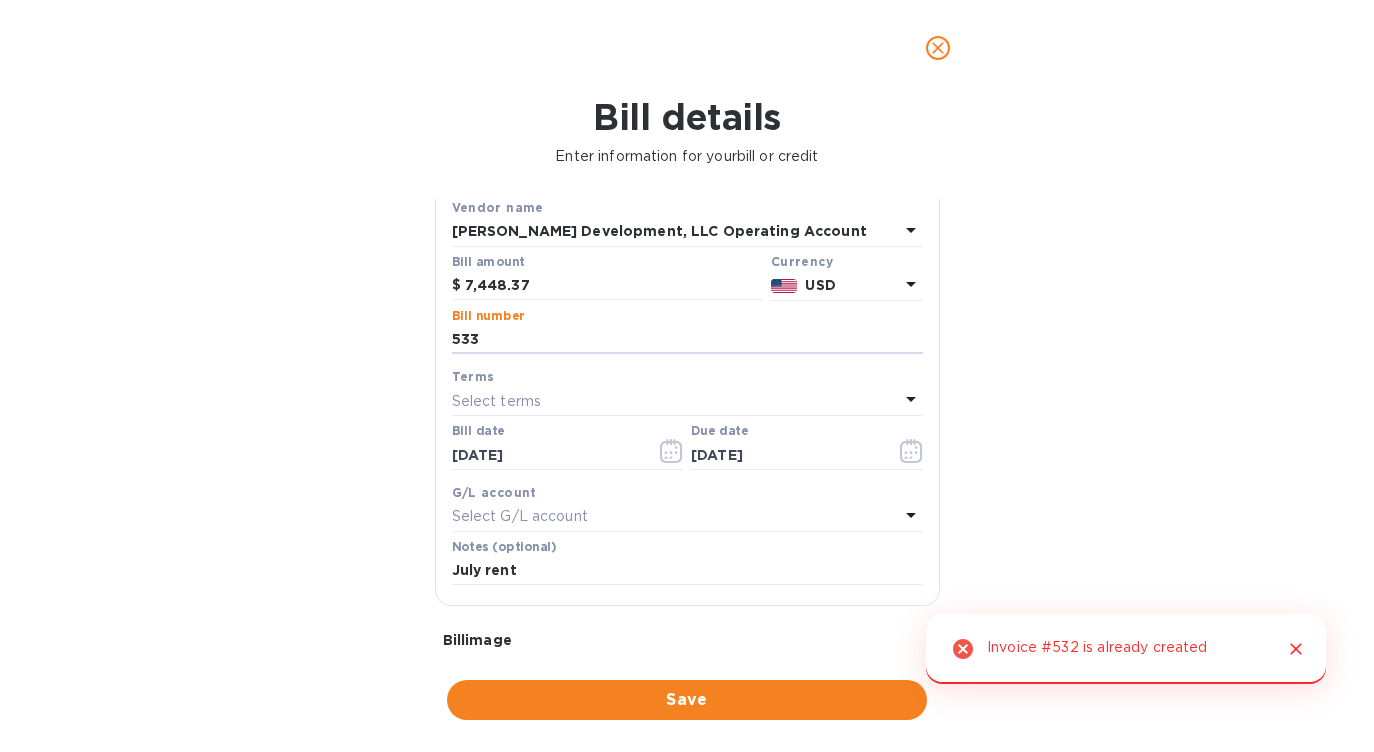 type on "533" 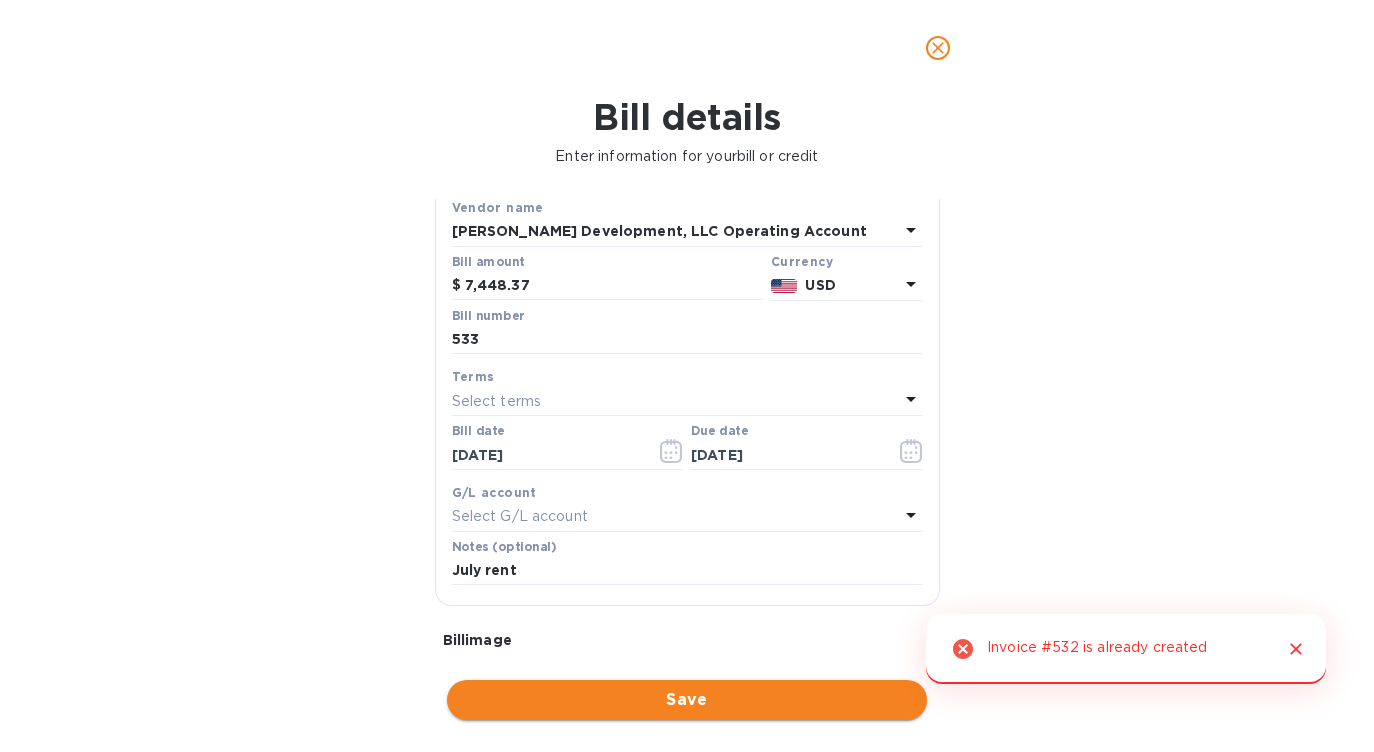 click on "Save" at bounding box center (687, 700) 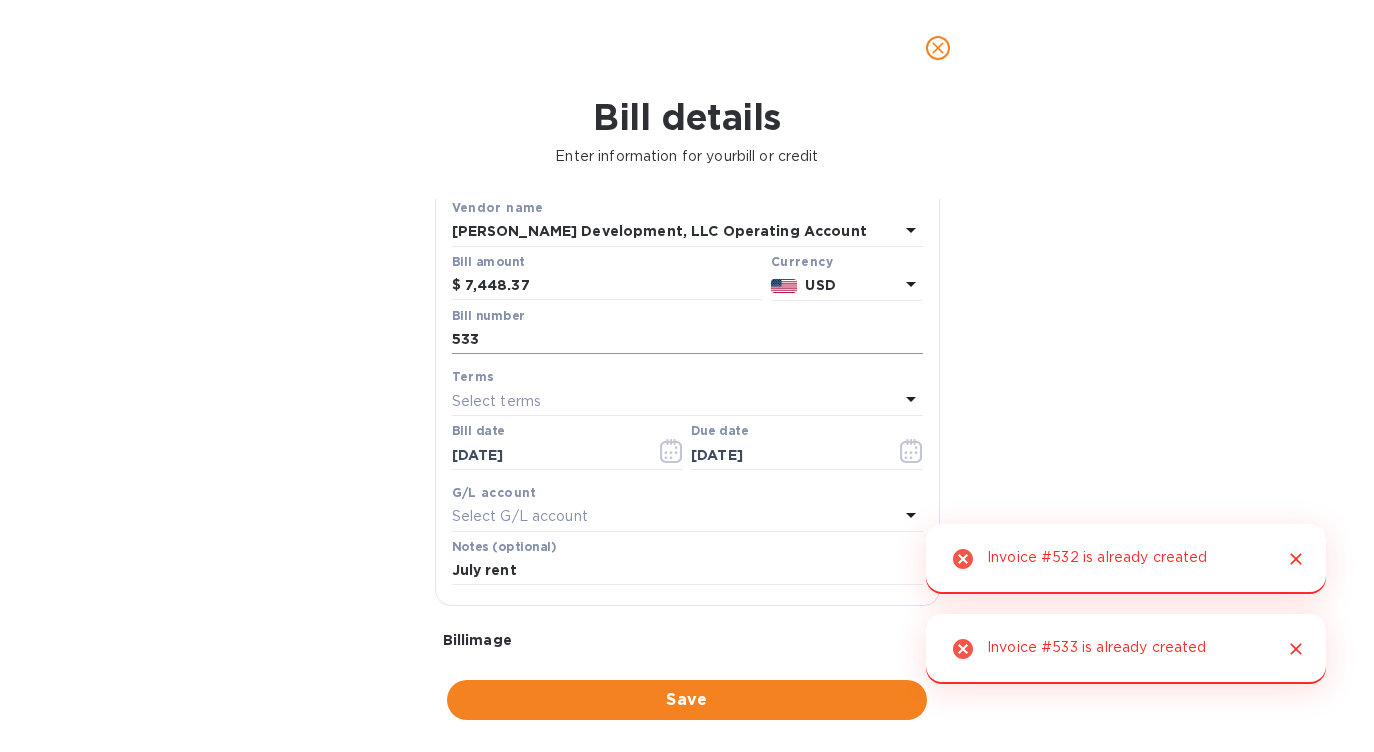 click on "533" at bounding box center [687, 340] 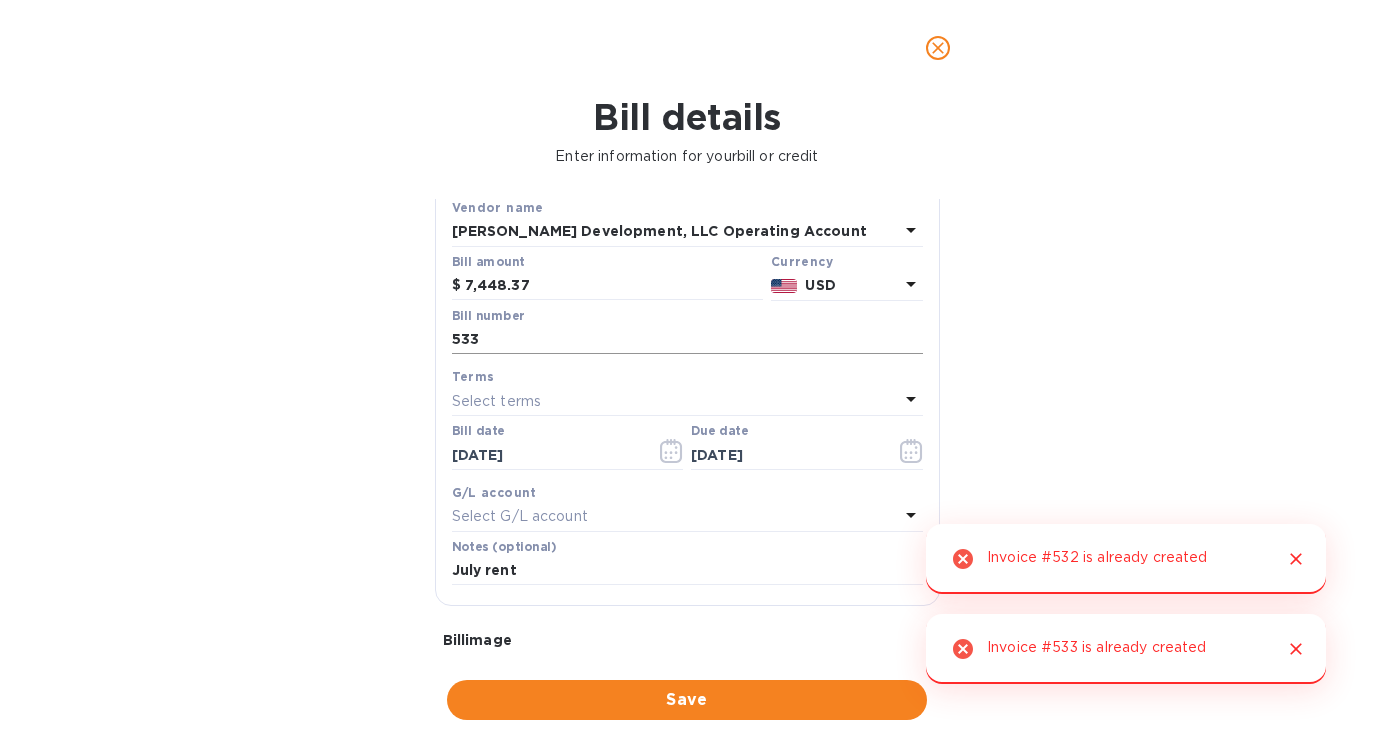 click on "Bill details Enter information for your  bill or credit General information Save Bill type Bill Vendor name [PERSON_NAME] Development, LLC  Operating Account Bill amount $ 7,448.37 Currency USD Bill number 533   Terms Select terms Bill date [DATE]   Due date [DATE]   G/L account Select G/L account Notes (optional) July rent   Bill  image Choose  a bill  and   drag it here Save" at bounding box center [687, 424] 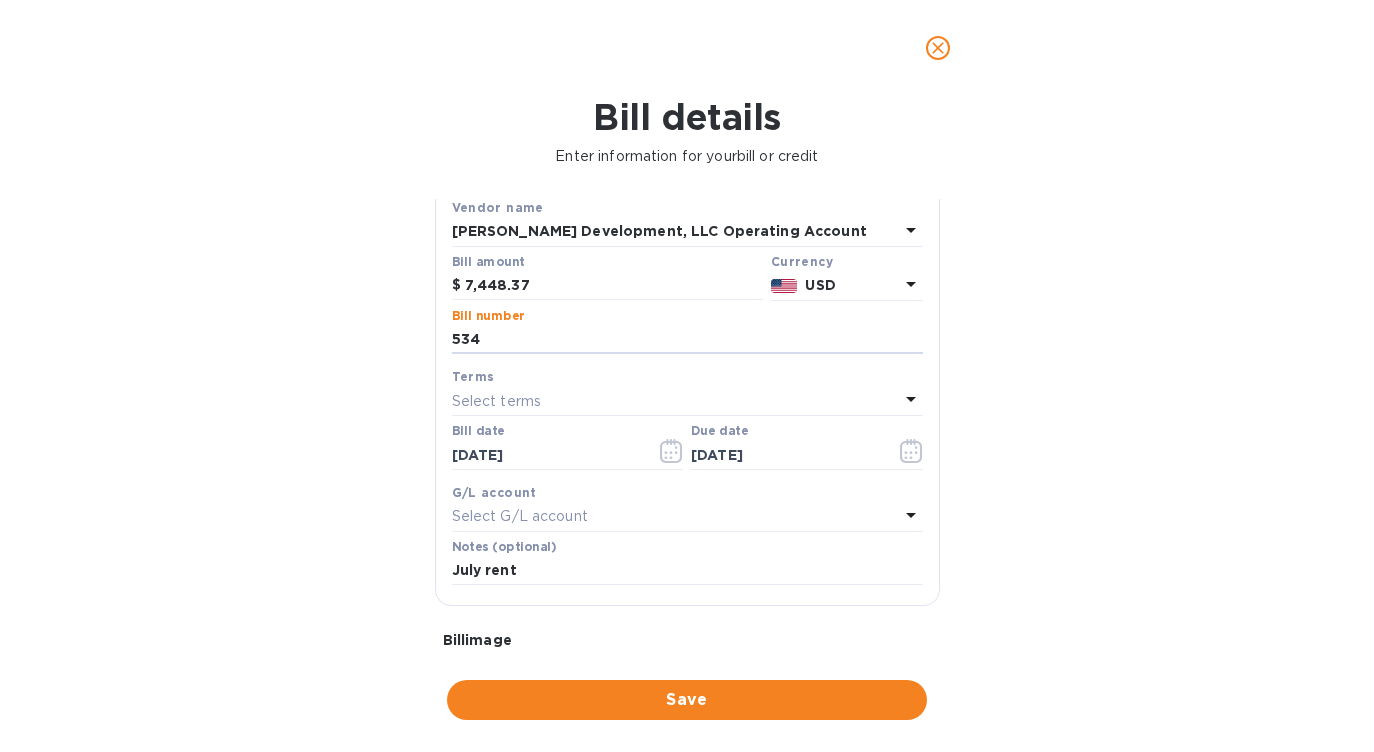 type on "534" 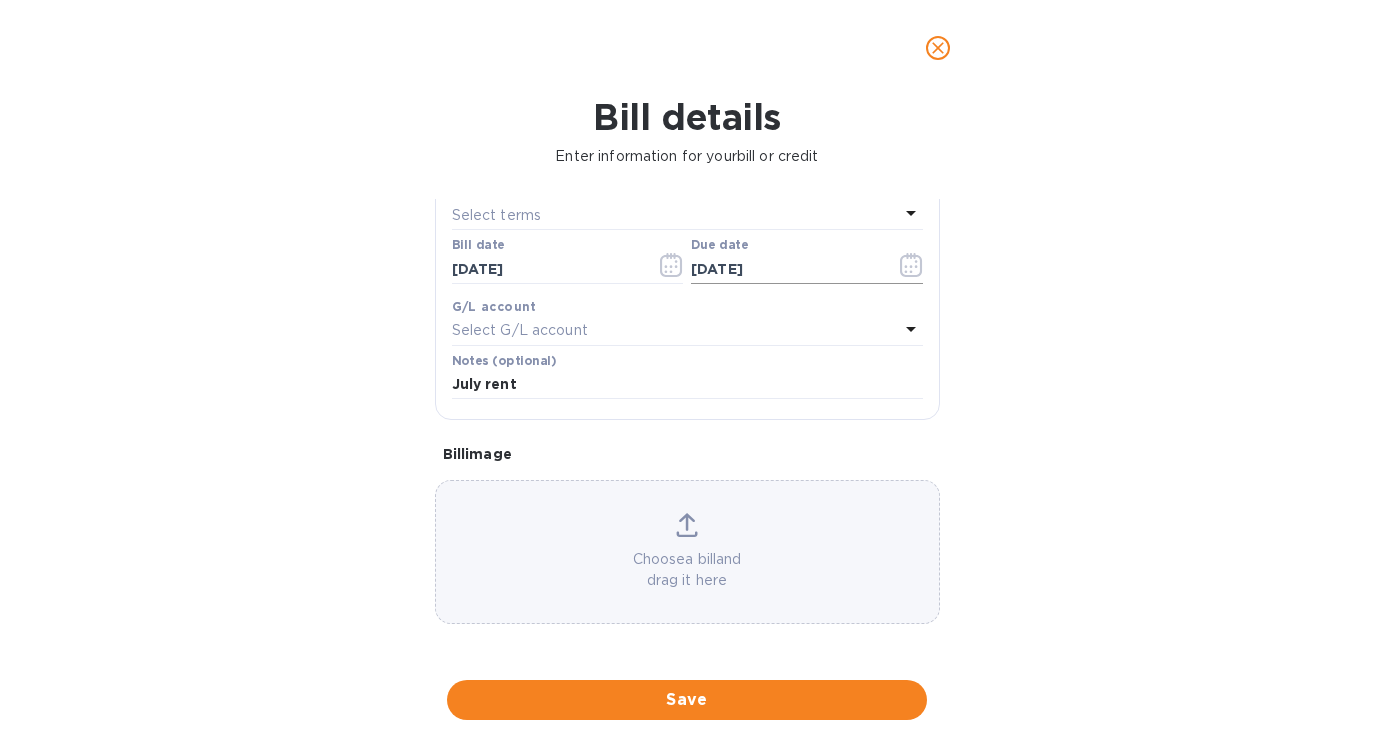 scroll, scrollTop: 0, scrollLeft: 0, axis: both 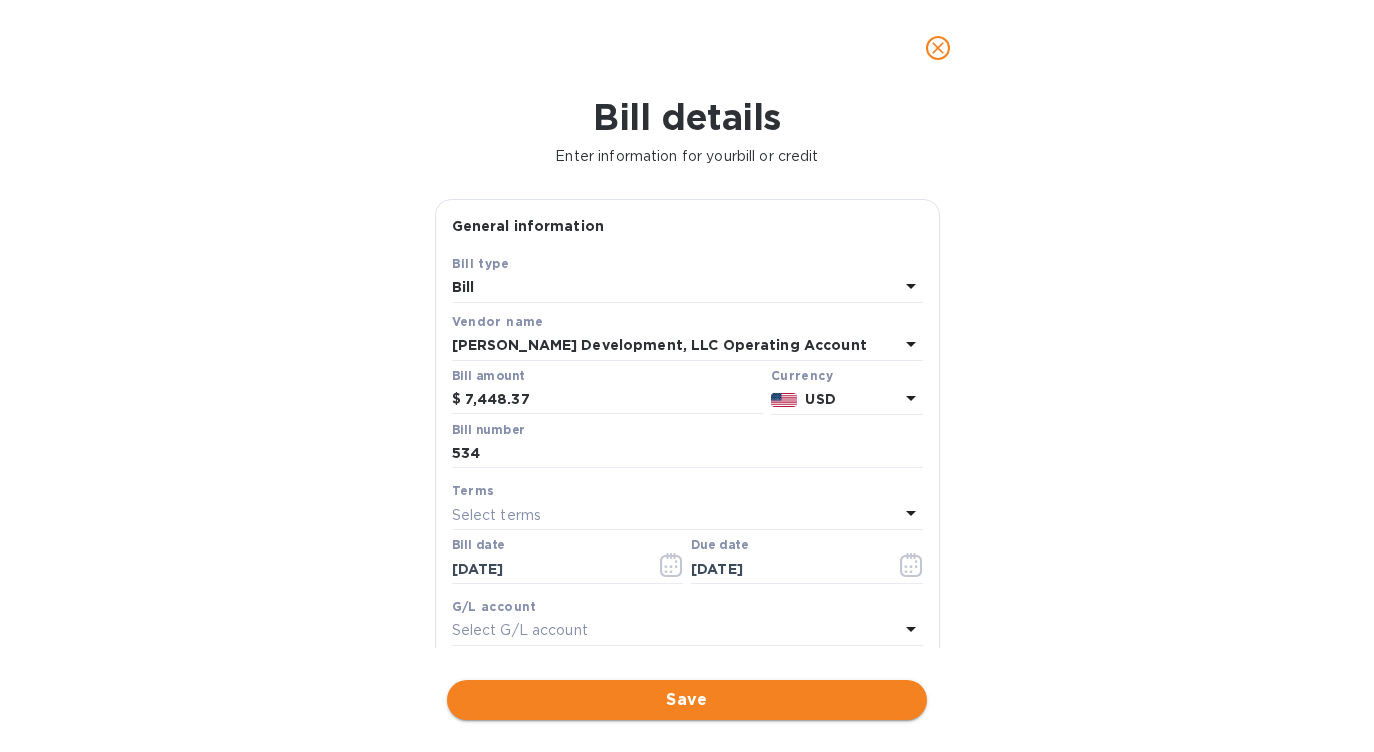 click on "Save" at bounding box center [687, 700] 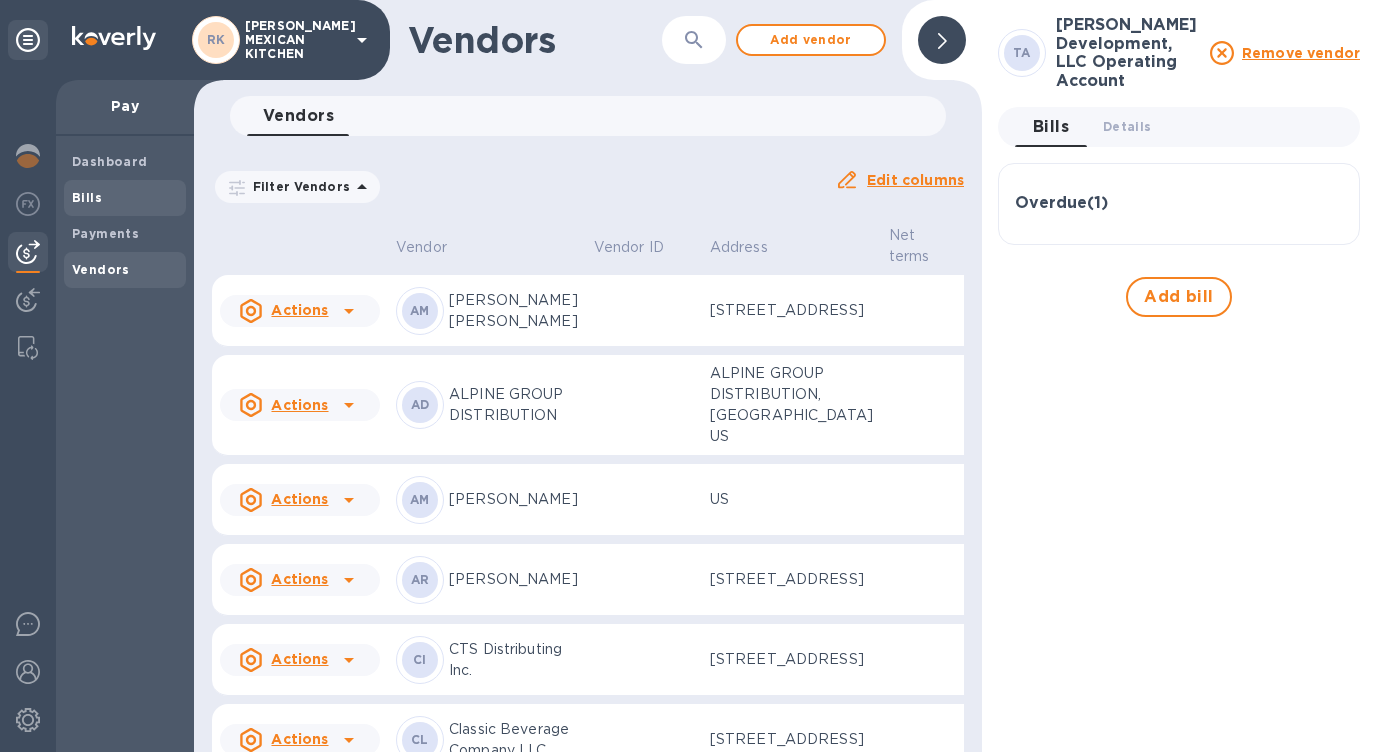 click on "Bills" at bounding box center (125, 198) 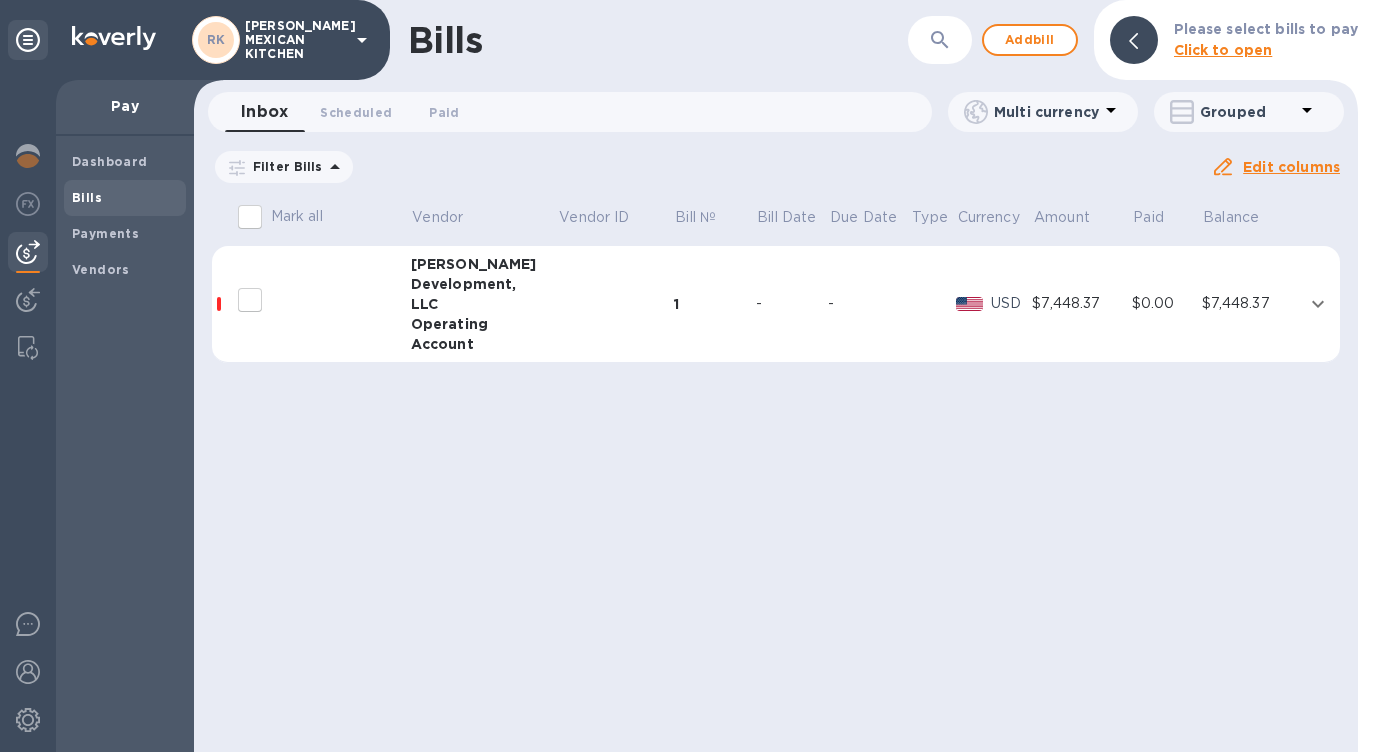 click at bounding box center (250, 300) 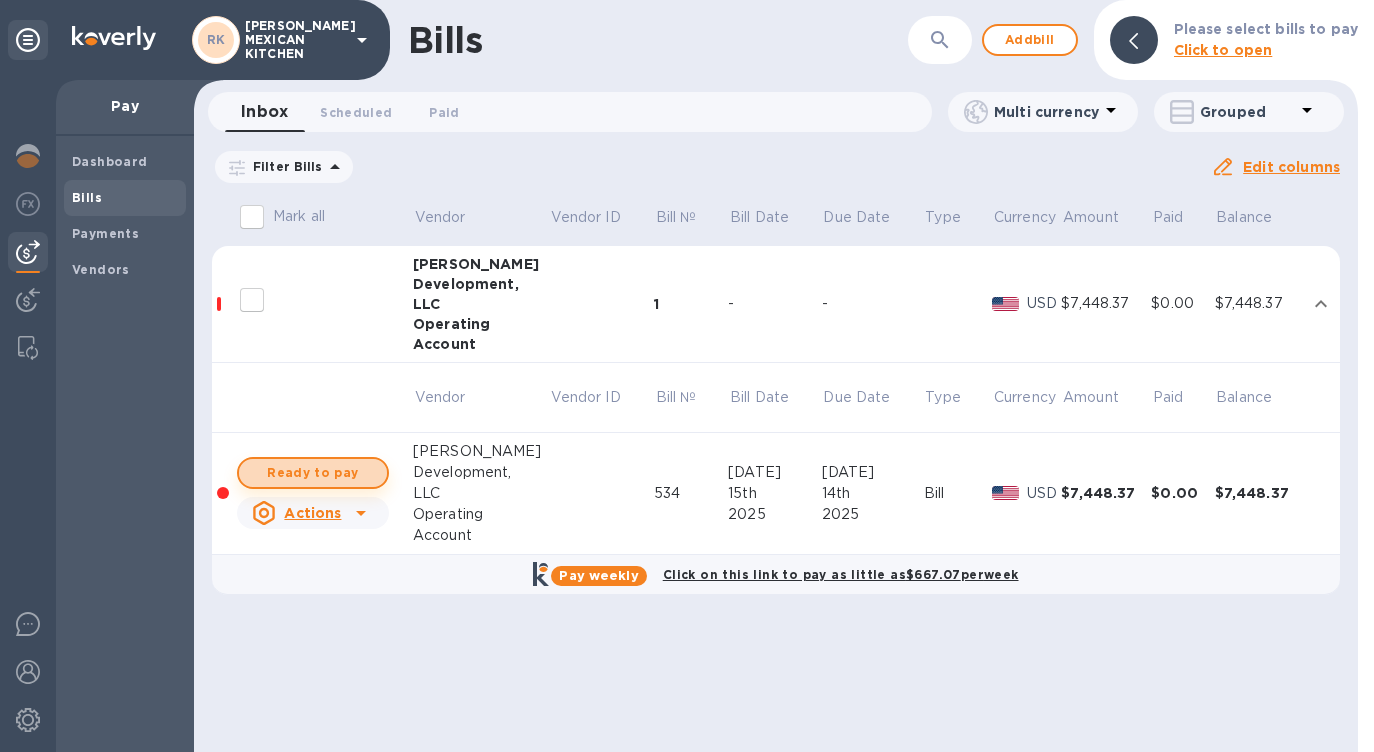 click on "Ready to pay" at bounding box center (313, 473) 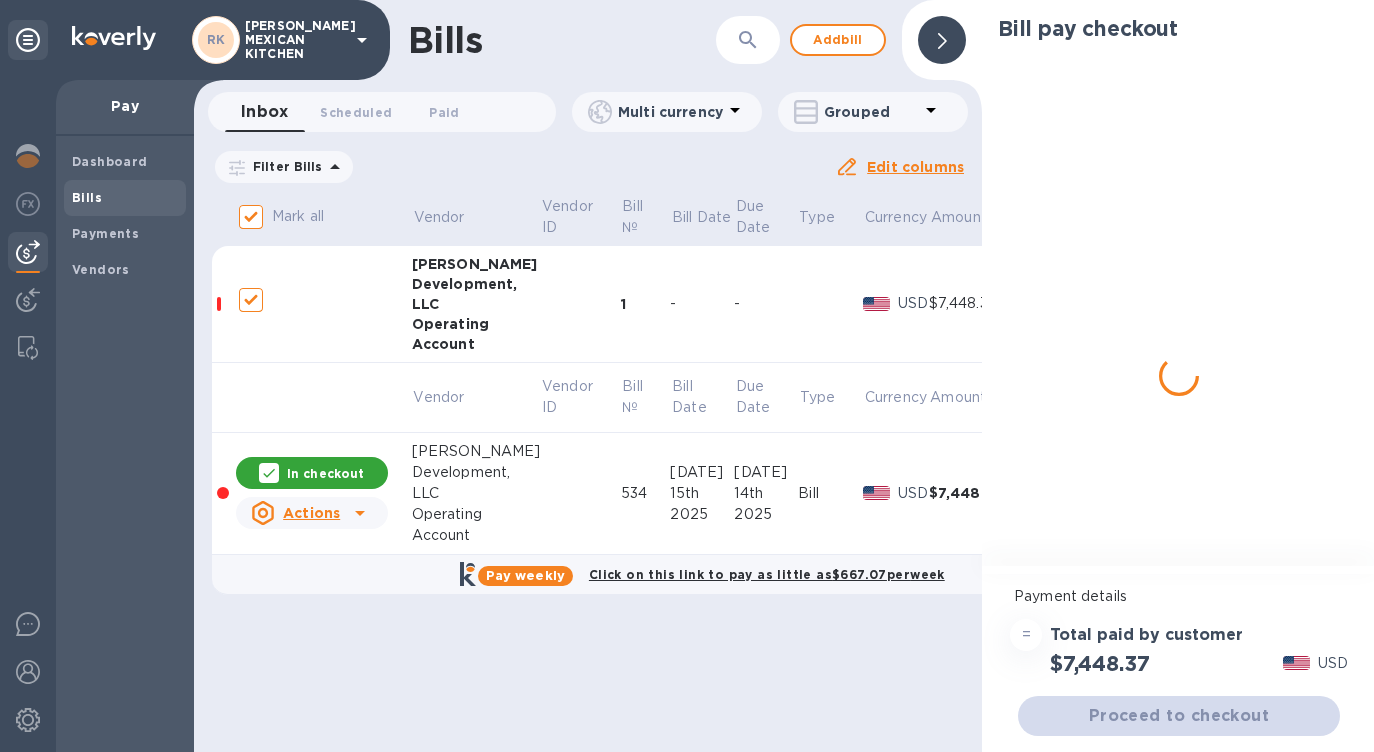 checkbox on "true" 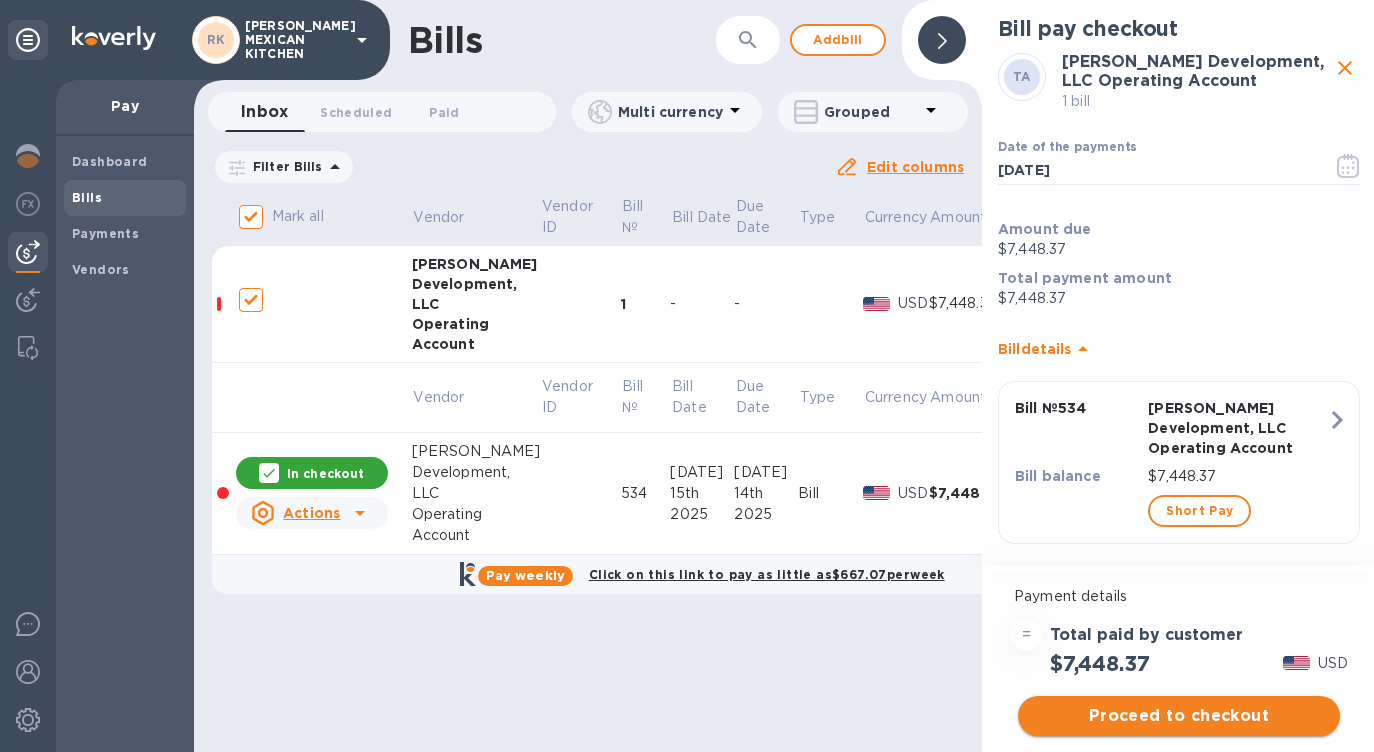 click on "Proceed to checkout" at bounding box center [1179, 716] 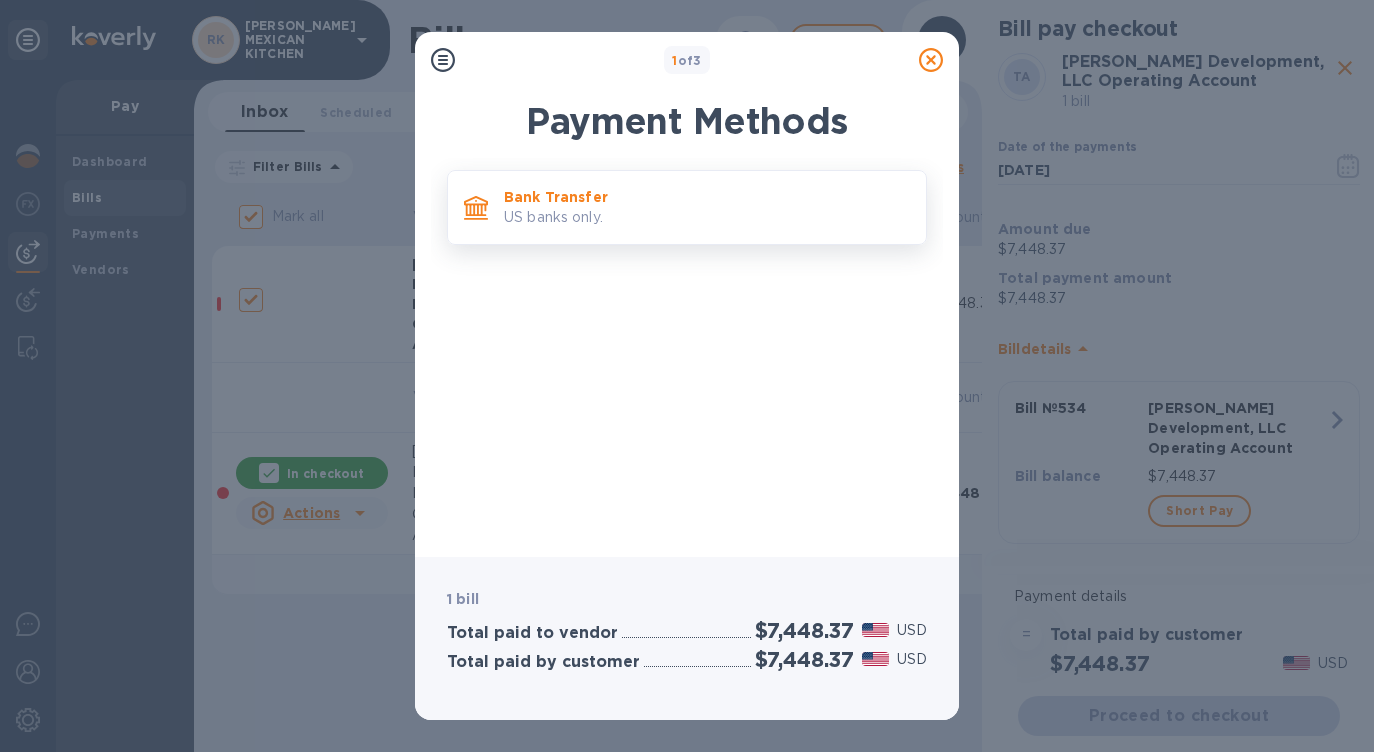 click on "US banks only." at bounding box center (707, 217) 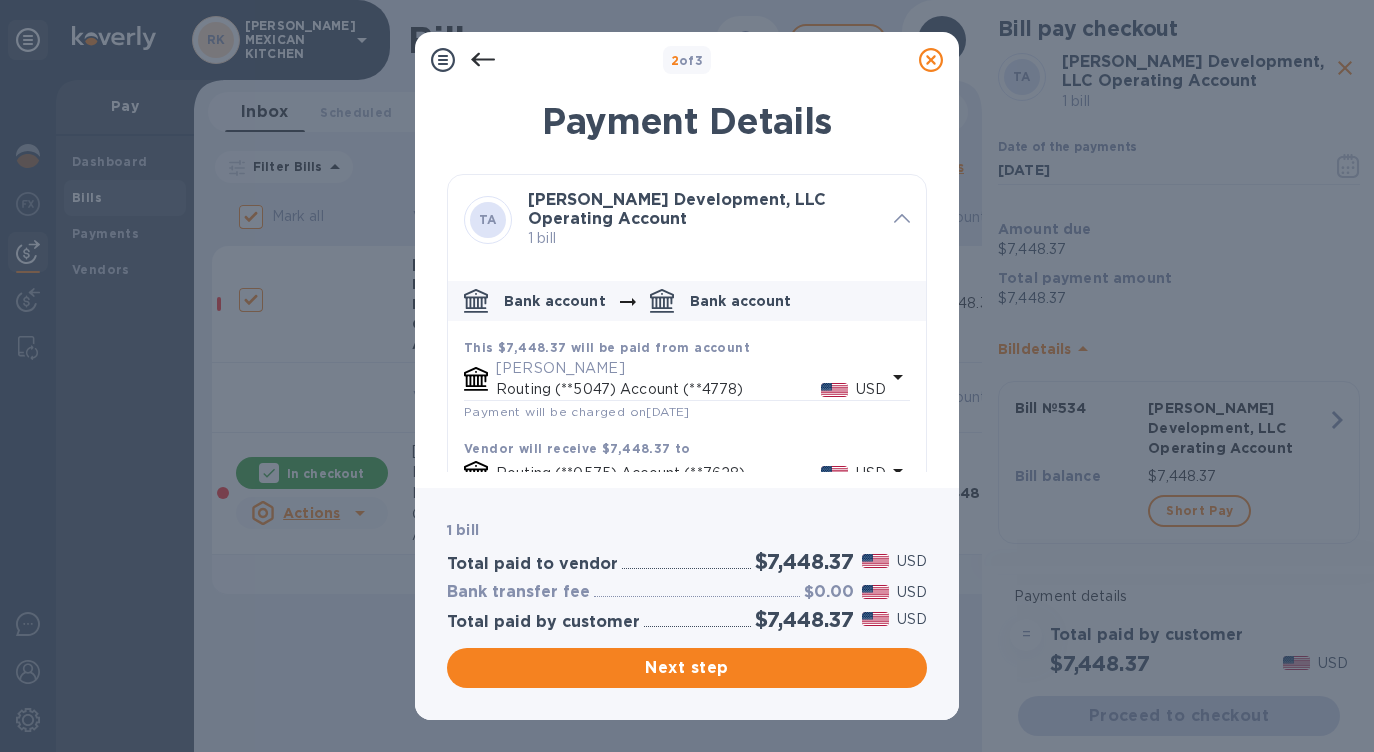 scroll, scrollTop: 56, scrollLeft: 0, axis: vertical 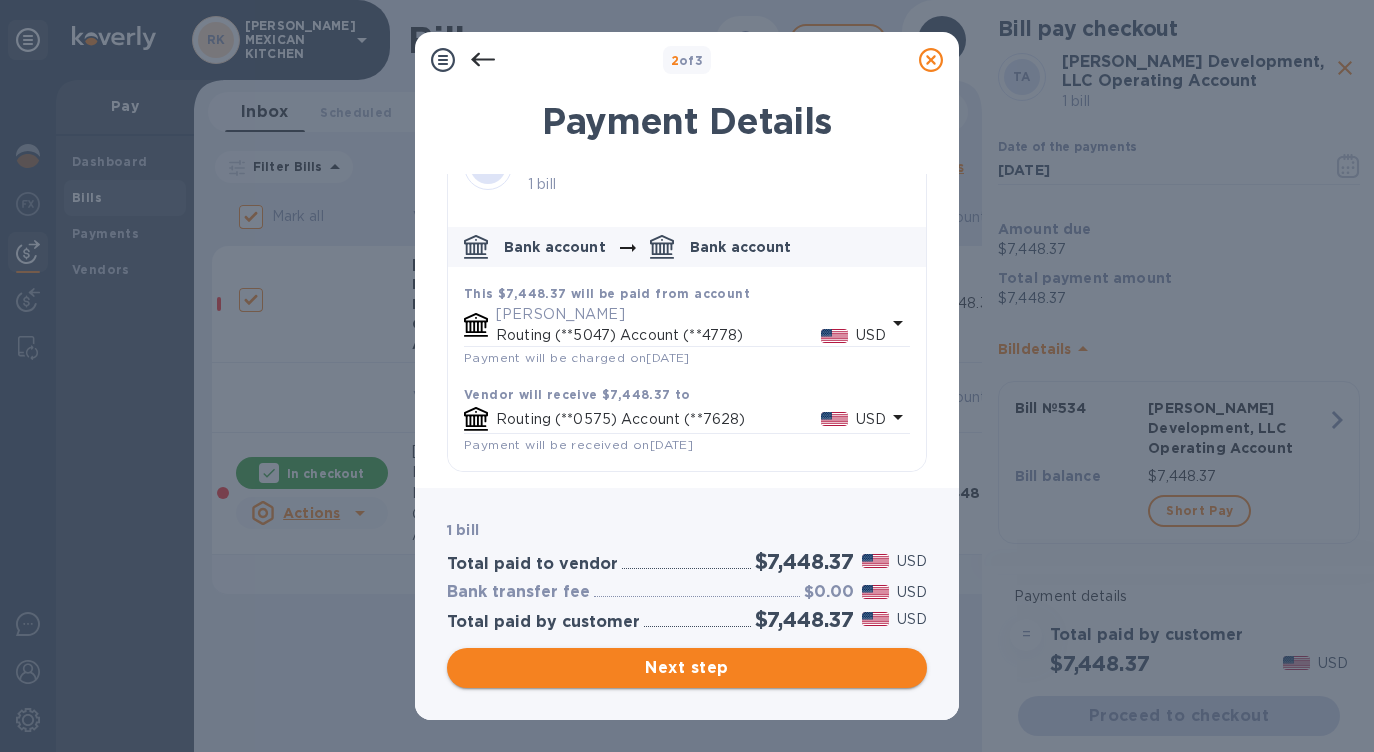 click on "Next step" at bounding box center [687, 668] 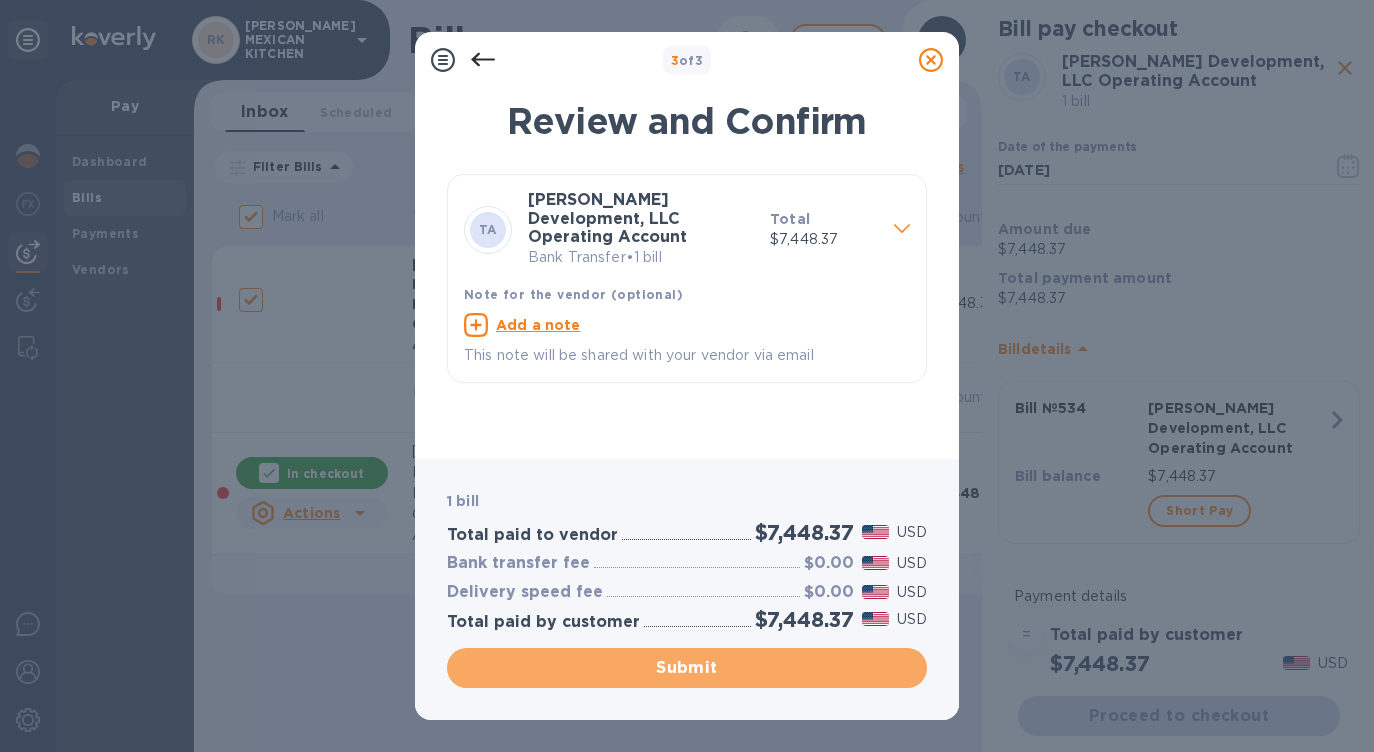 click on "Submit" at bounding box center [687, 668] 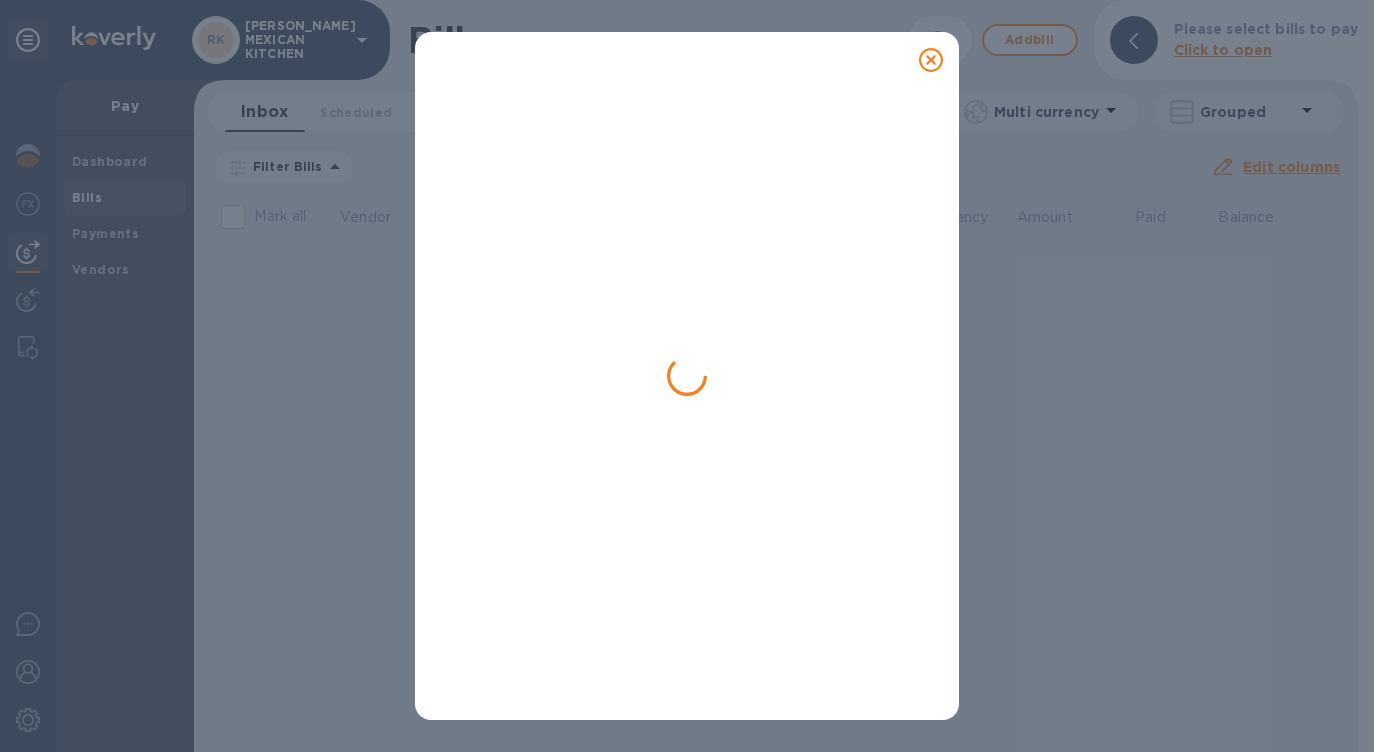 checkbox on "false" 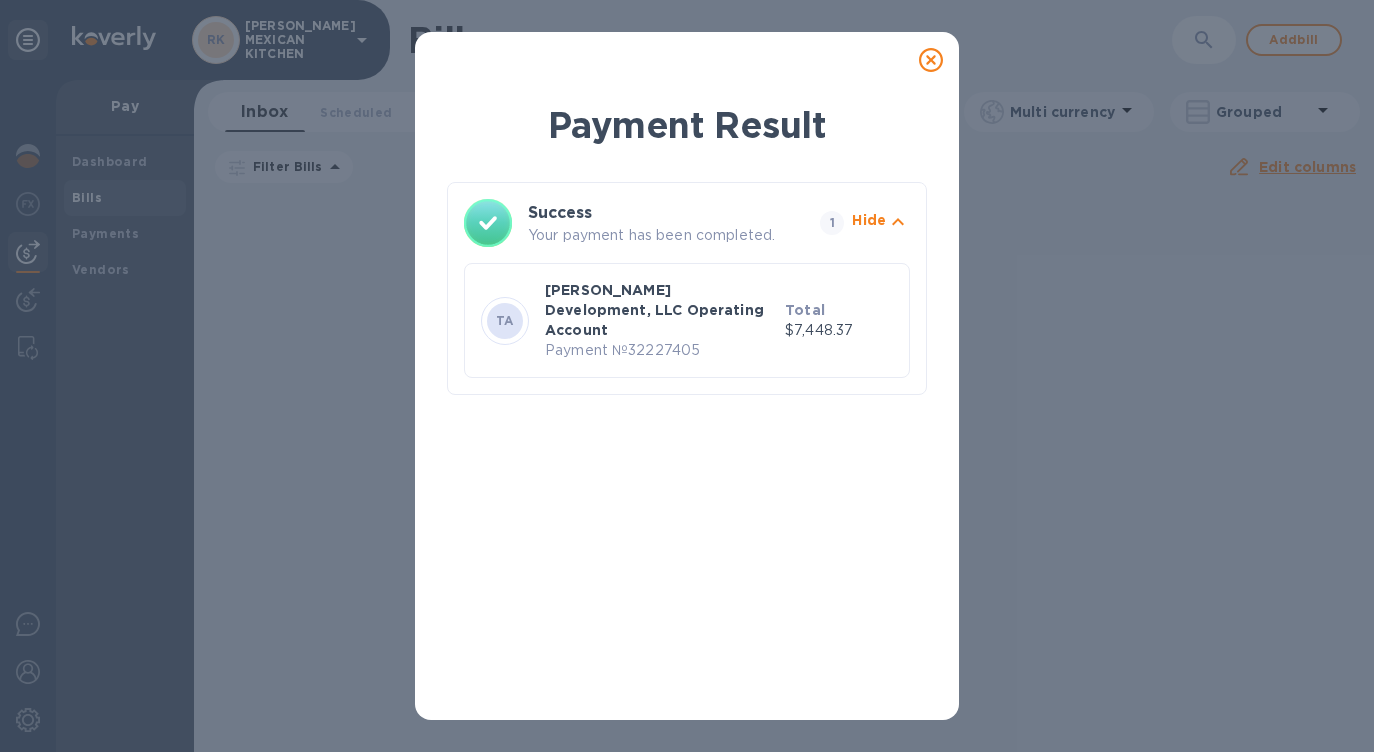 click 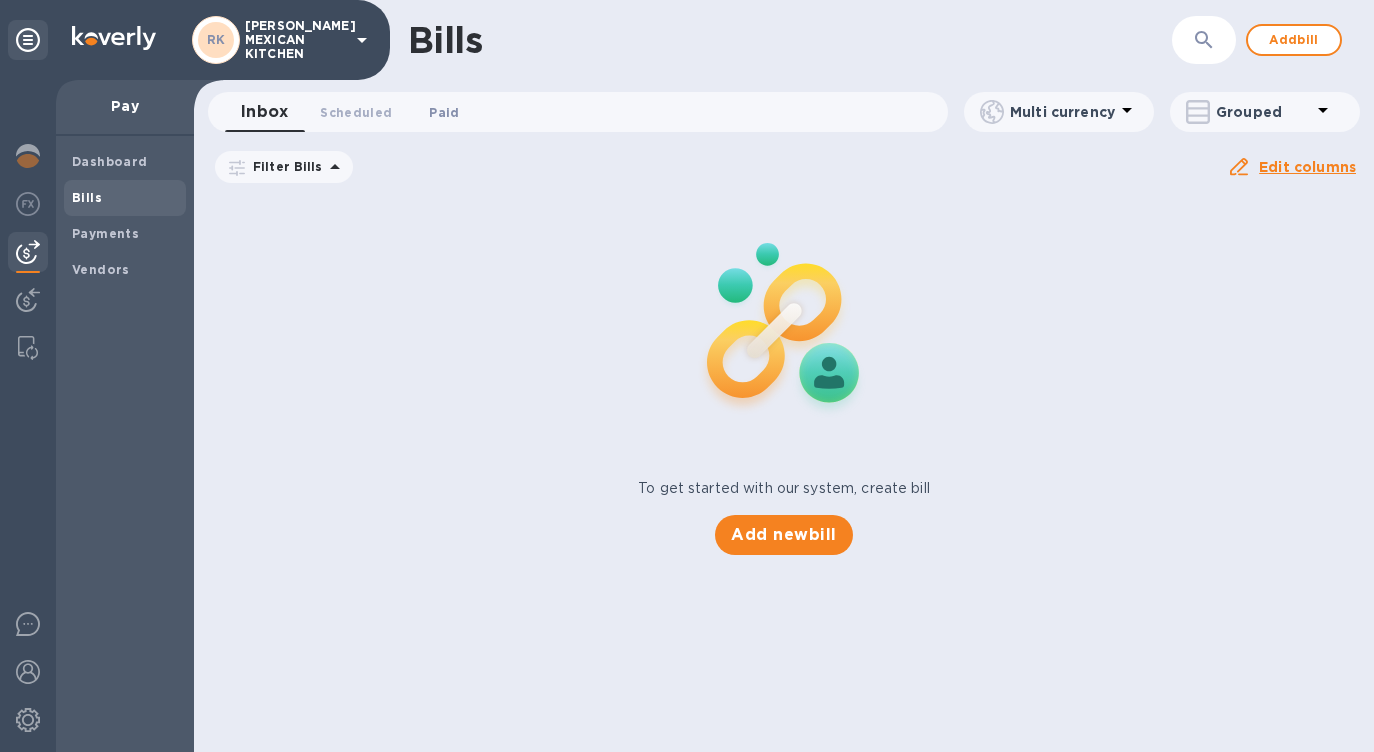 click on "Paid 0" at bounding box center [444, 112] 